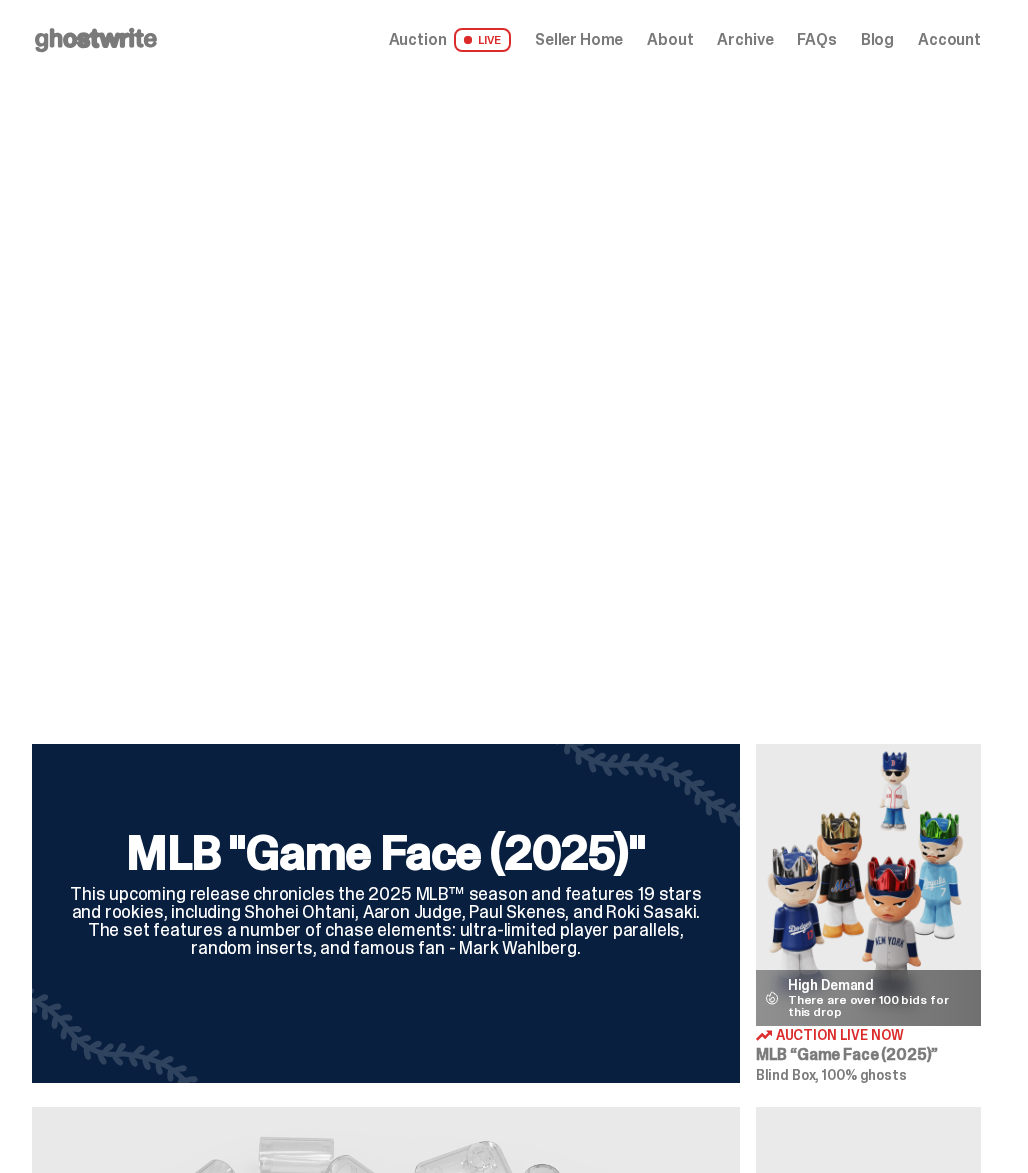 scroll, scrollTop: 0, scrollLeft: 0, axis: both 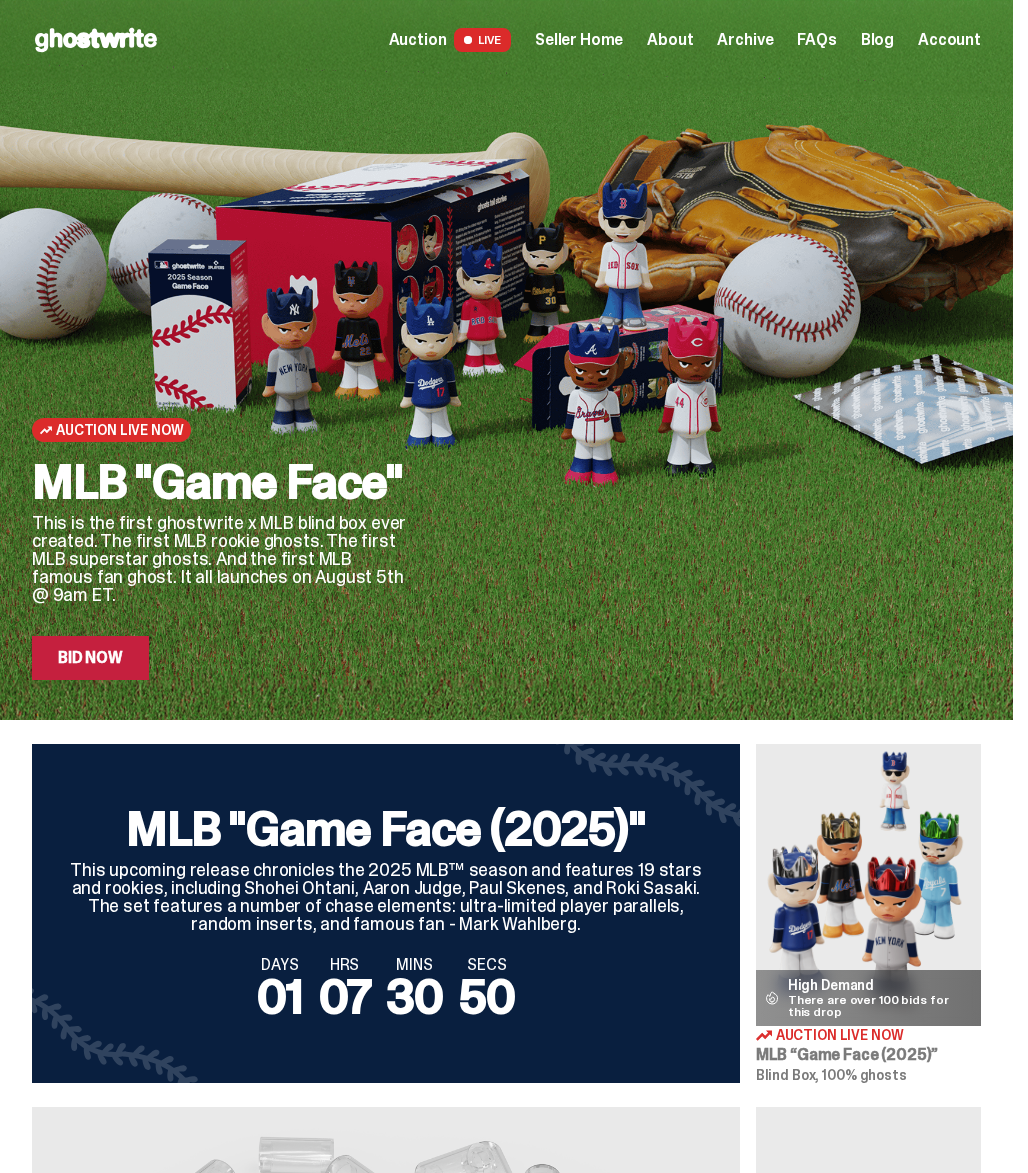 click on "Archive" at bounding box center (745, 40) 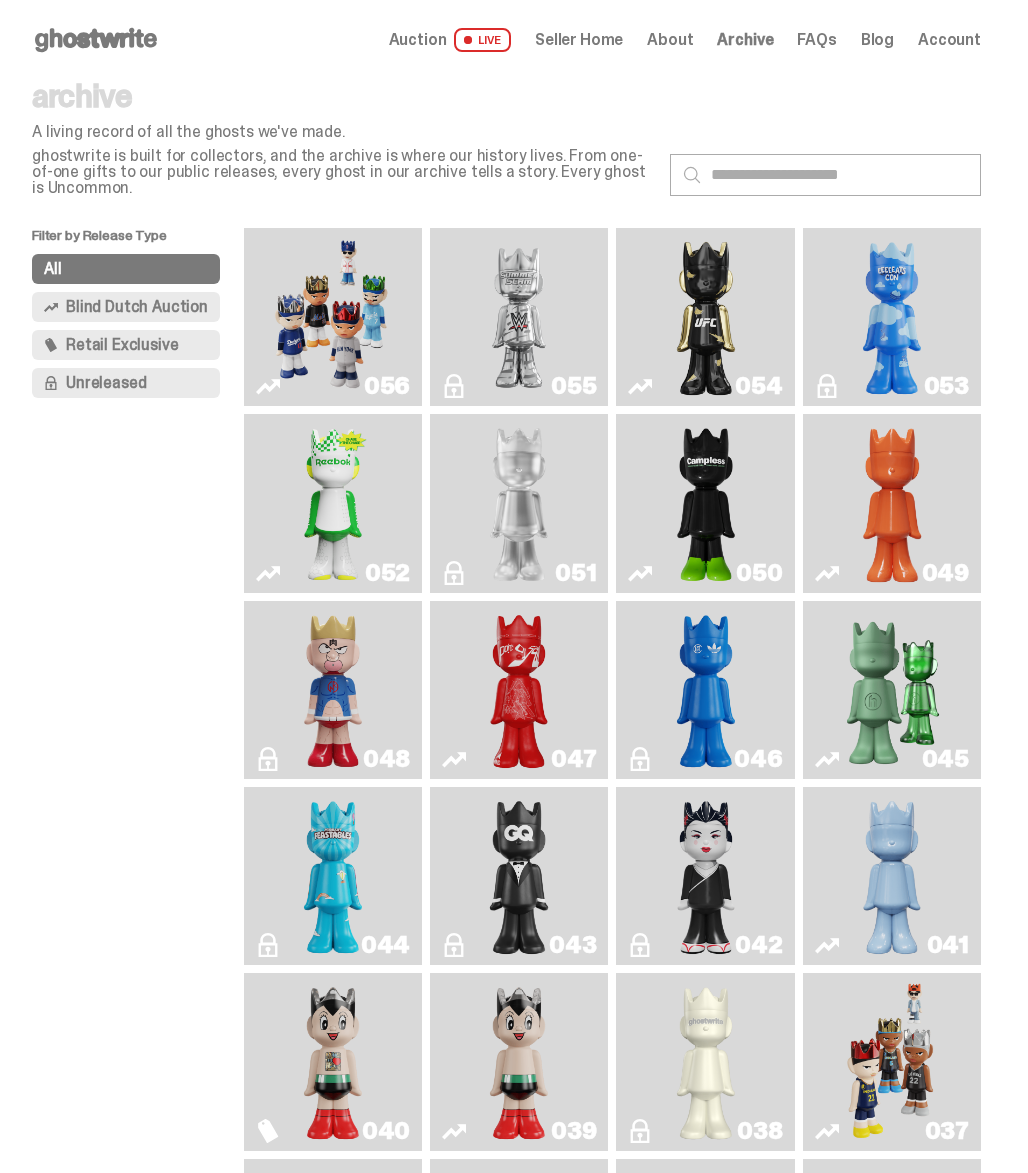 click at bounding box center (706, 317) 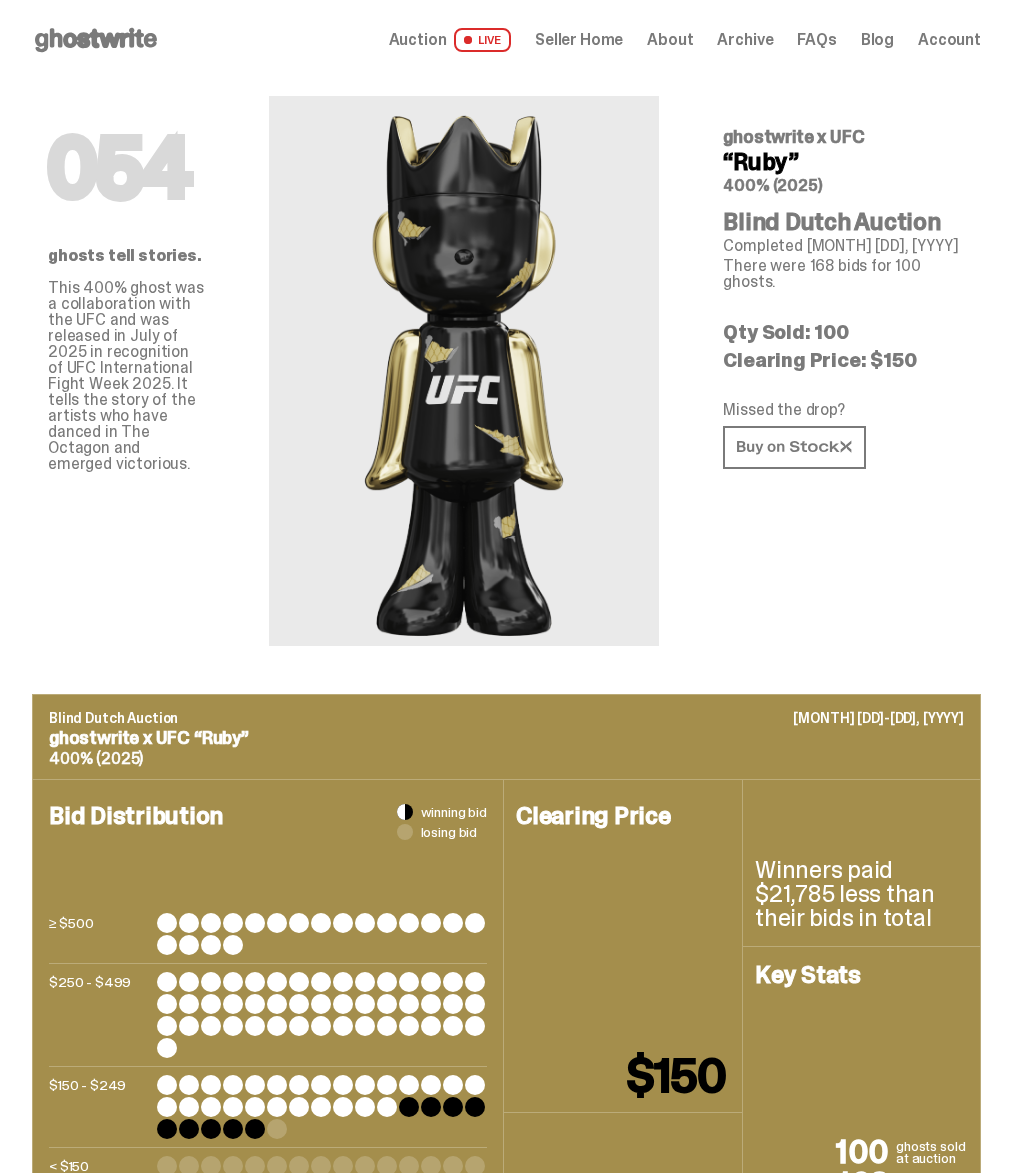 click on "There were 168 bids for 100 ghosts." at bounding box center [844, 274] 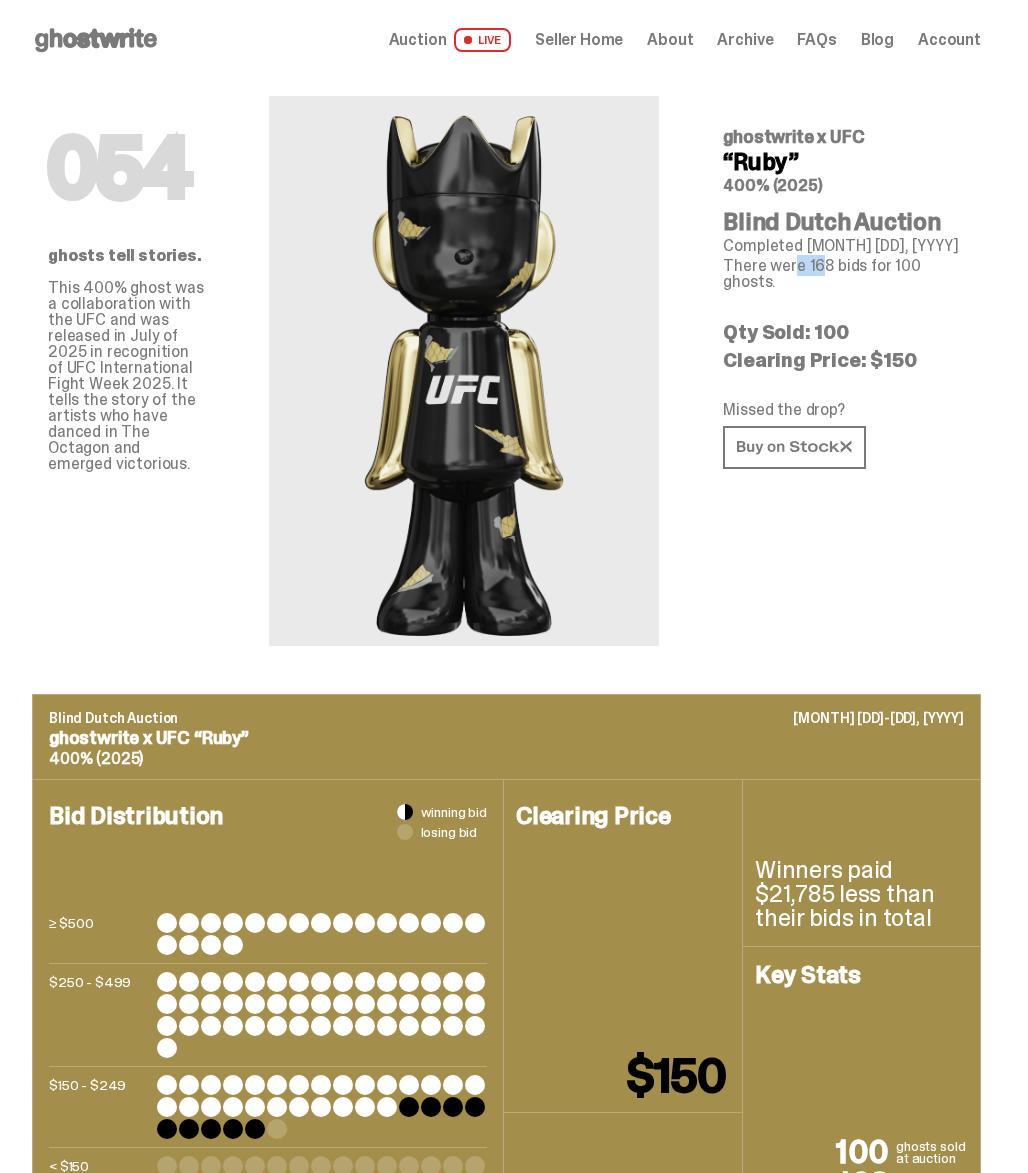 click on "There were 168 bids for 100 ghosts." at bounding box center [844, 274] 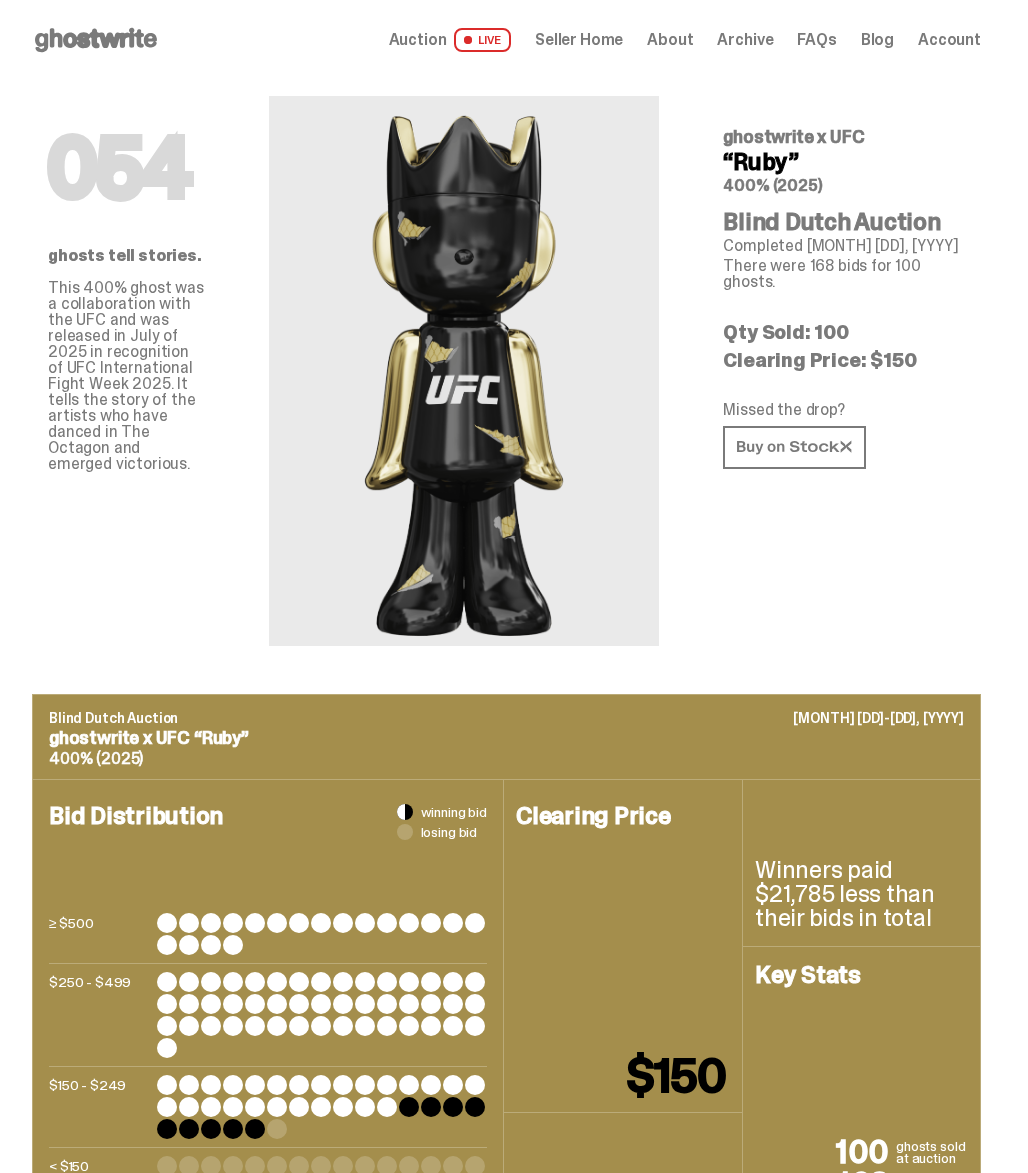 click on "There were 168 bids for 100 ghosts." at bounding box center (844, 274) 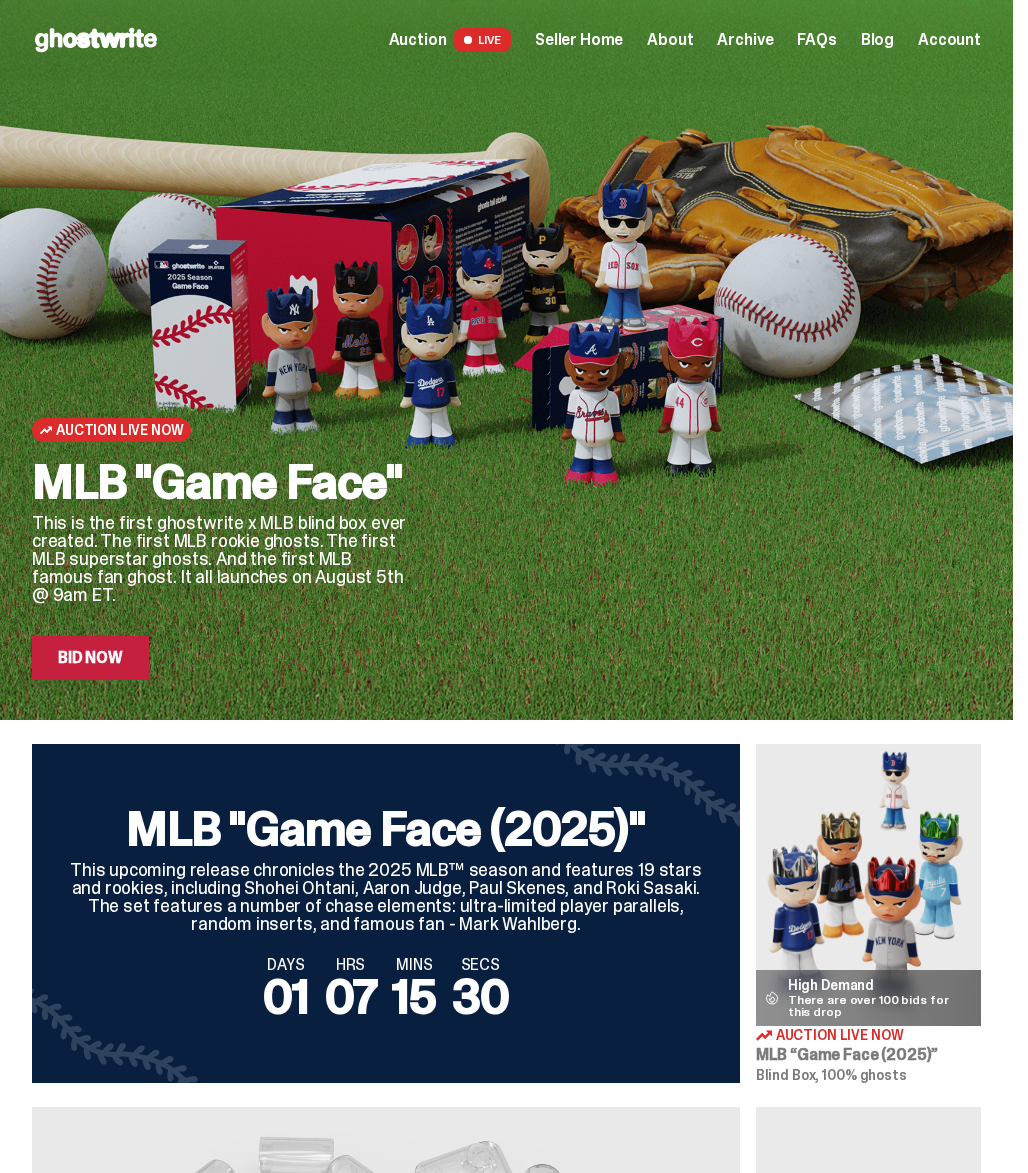 click on "Bid Now" at bounding box center (90, 658) 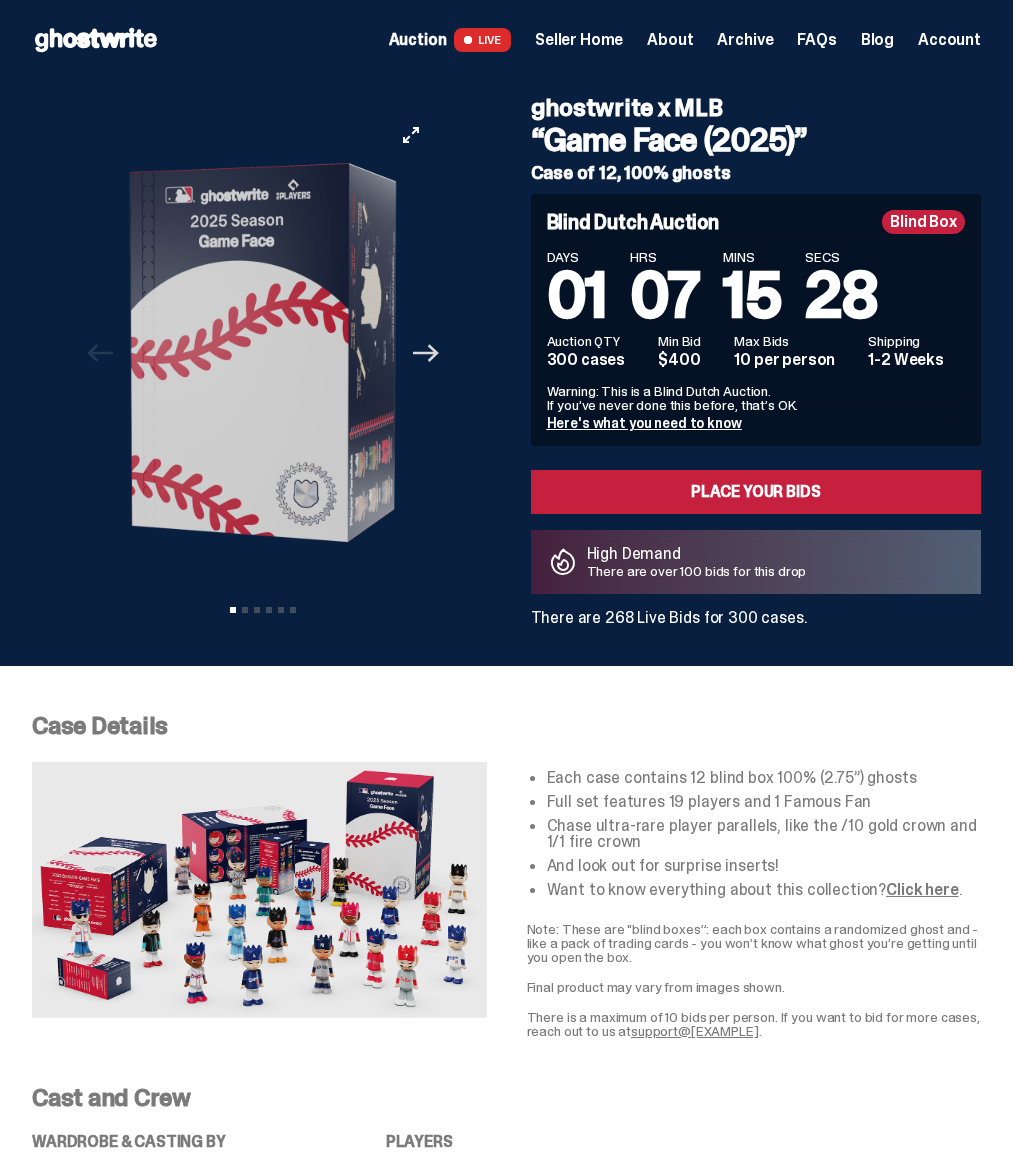 click 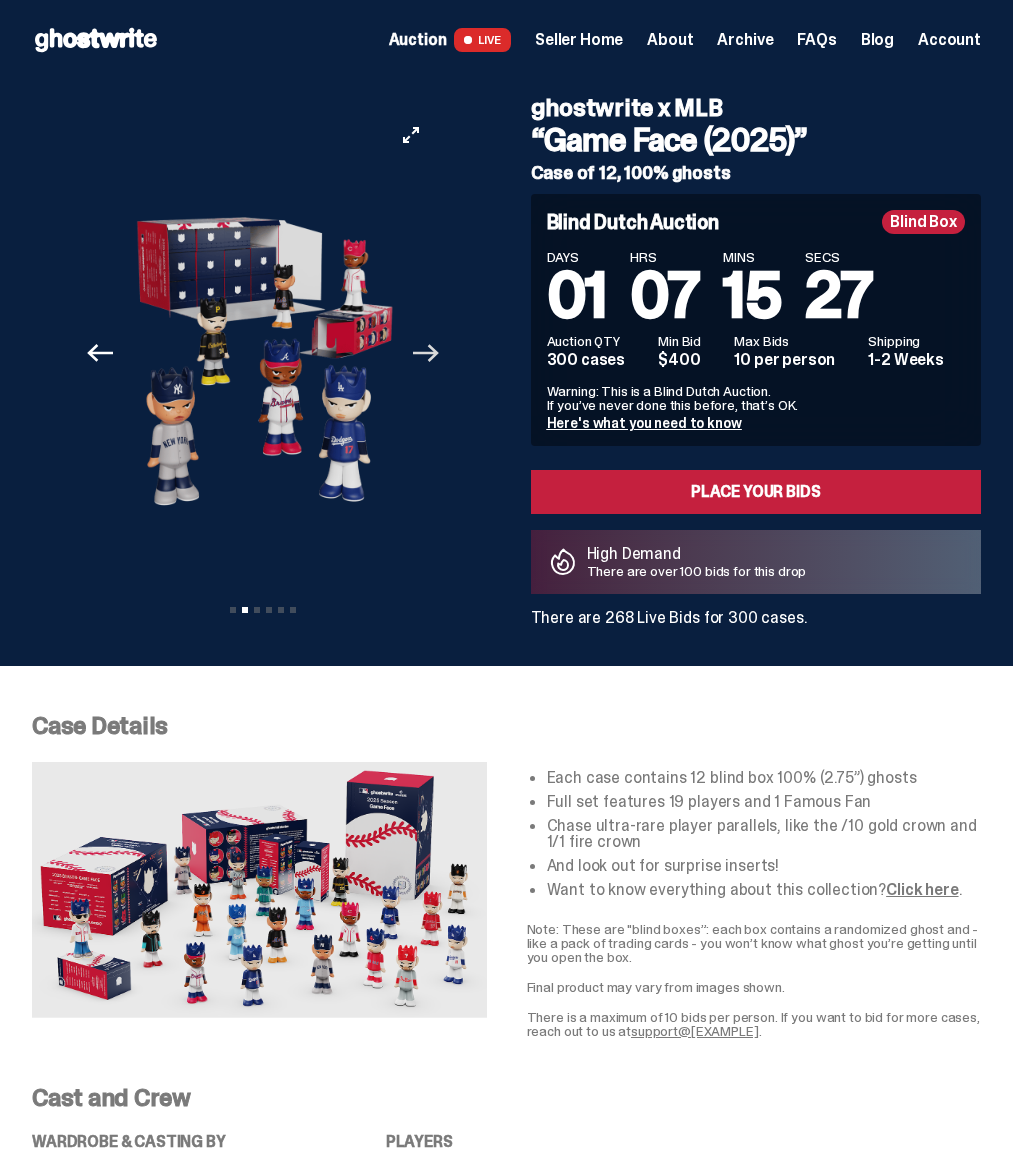 click 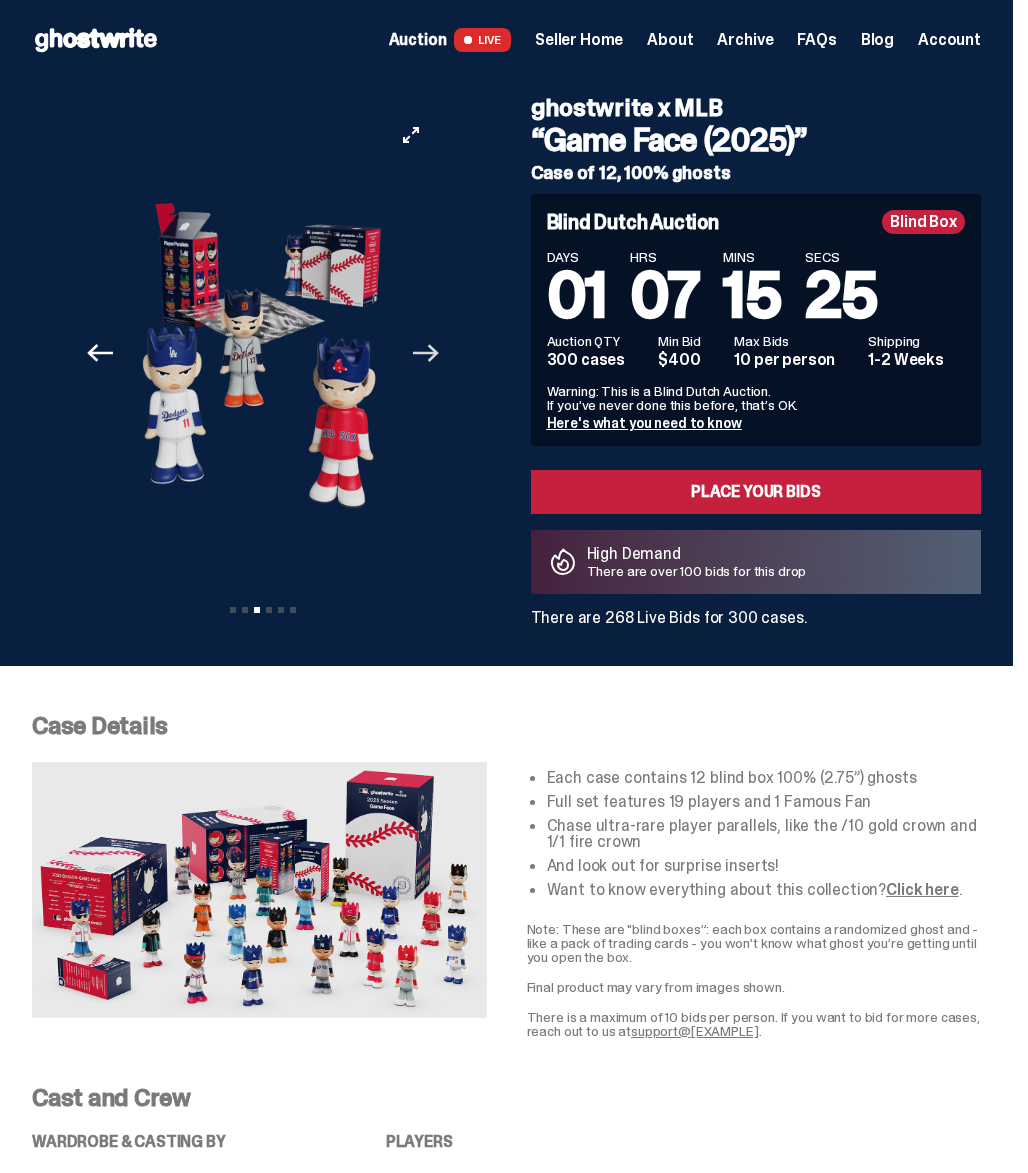 click 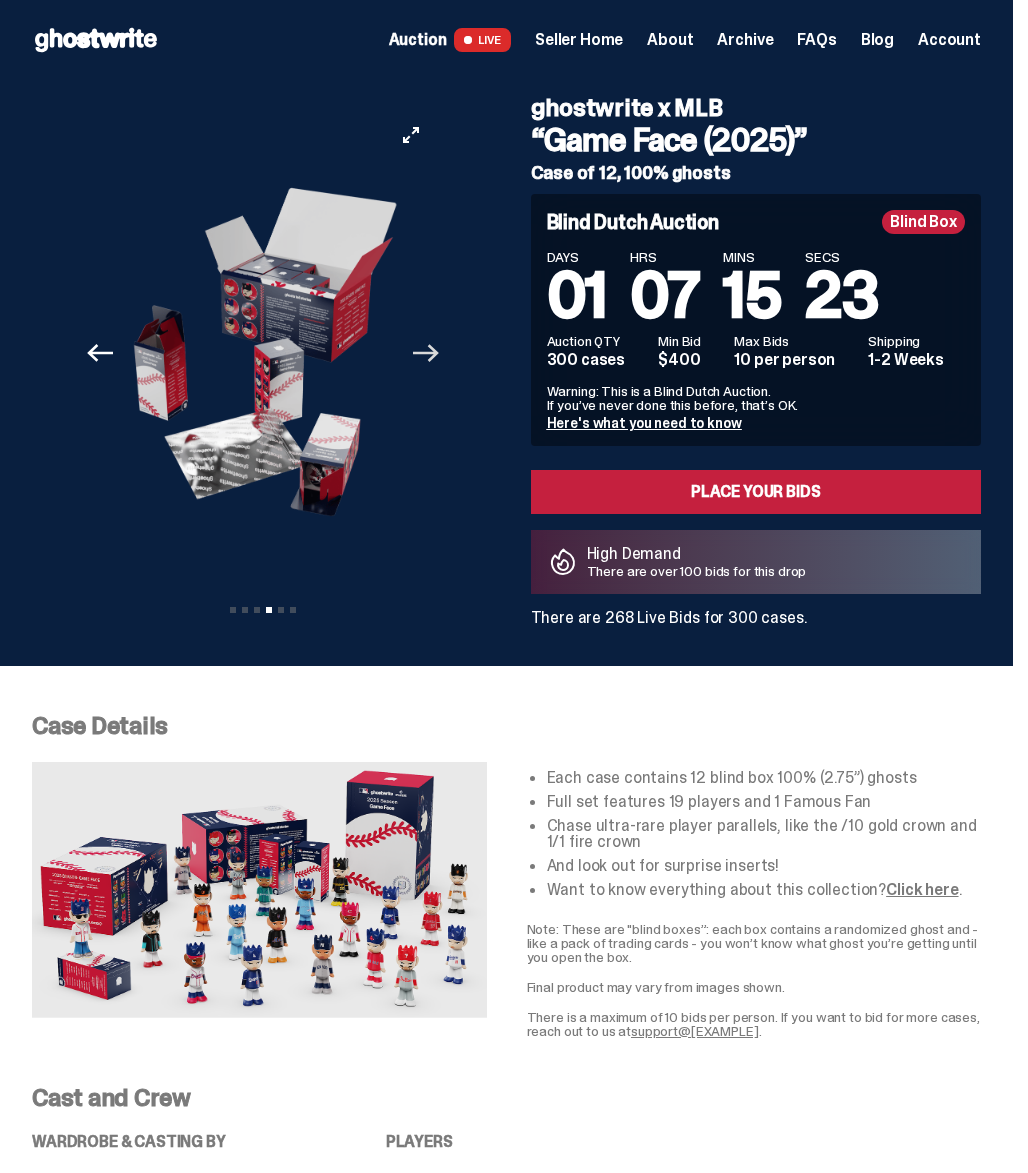click 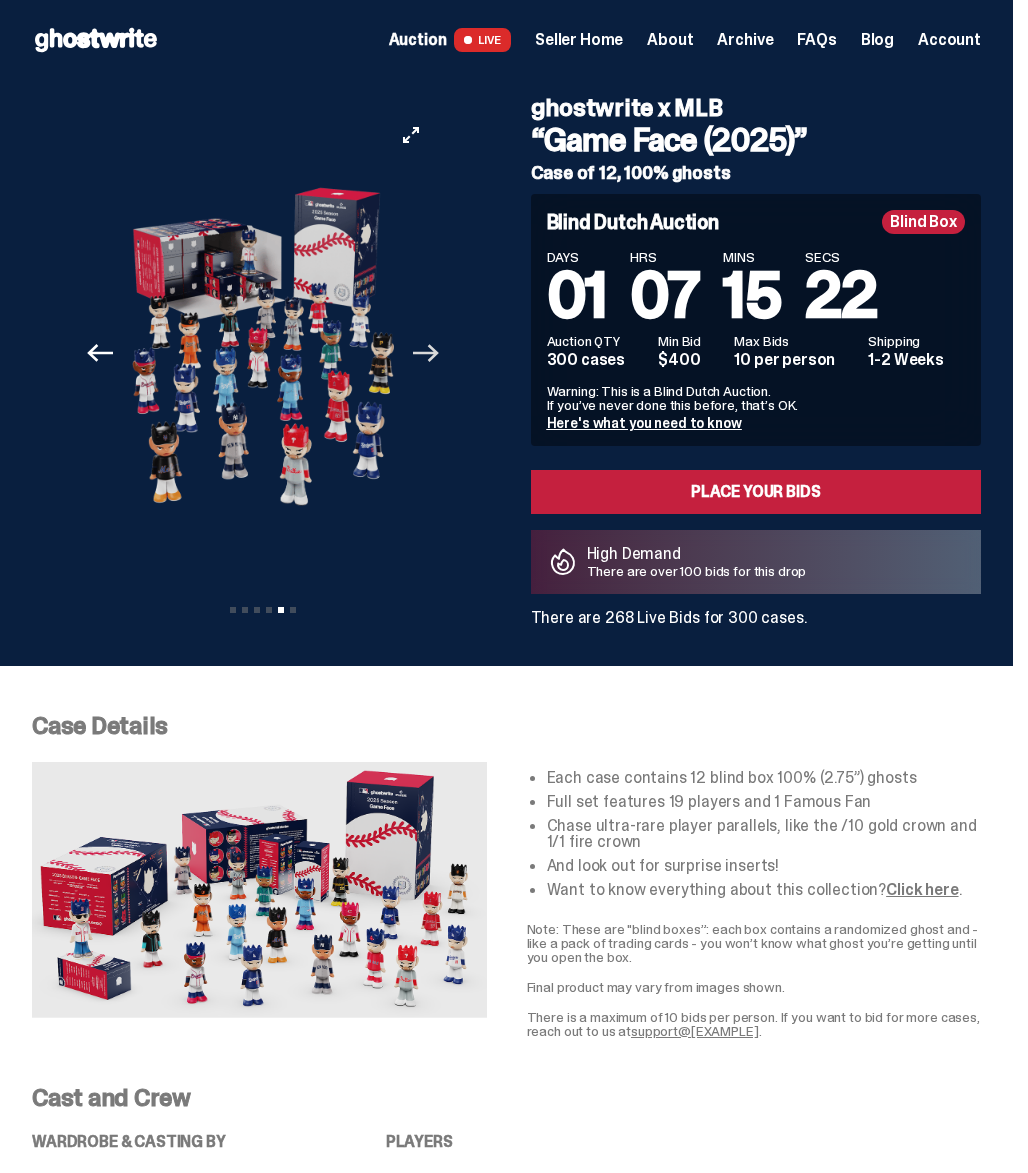click 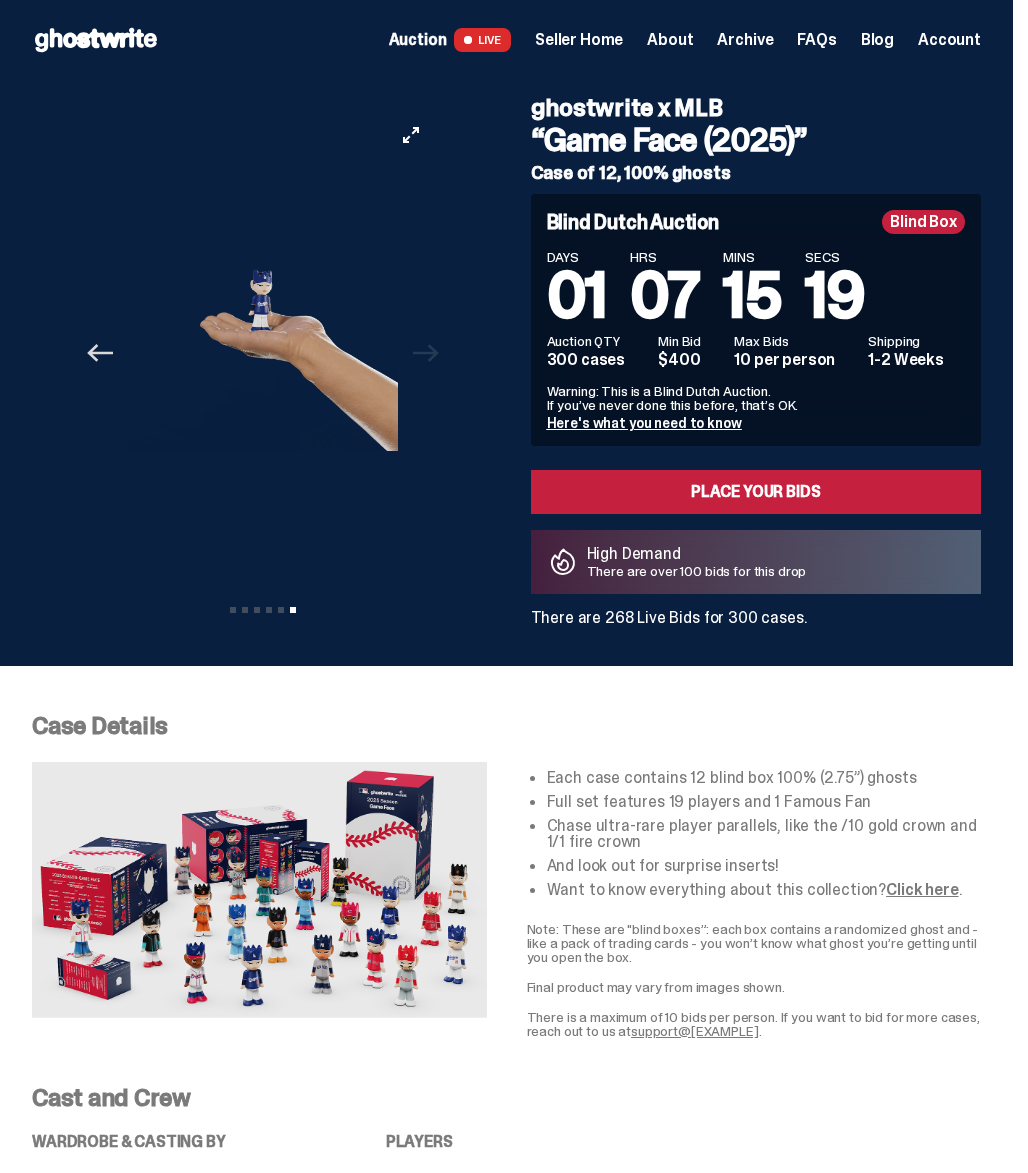 click on "Previous" 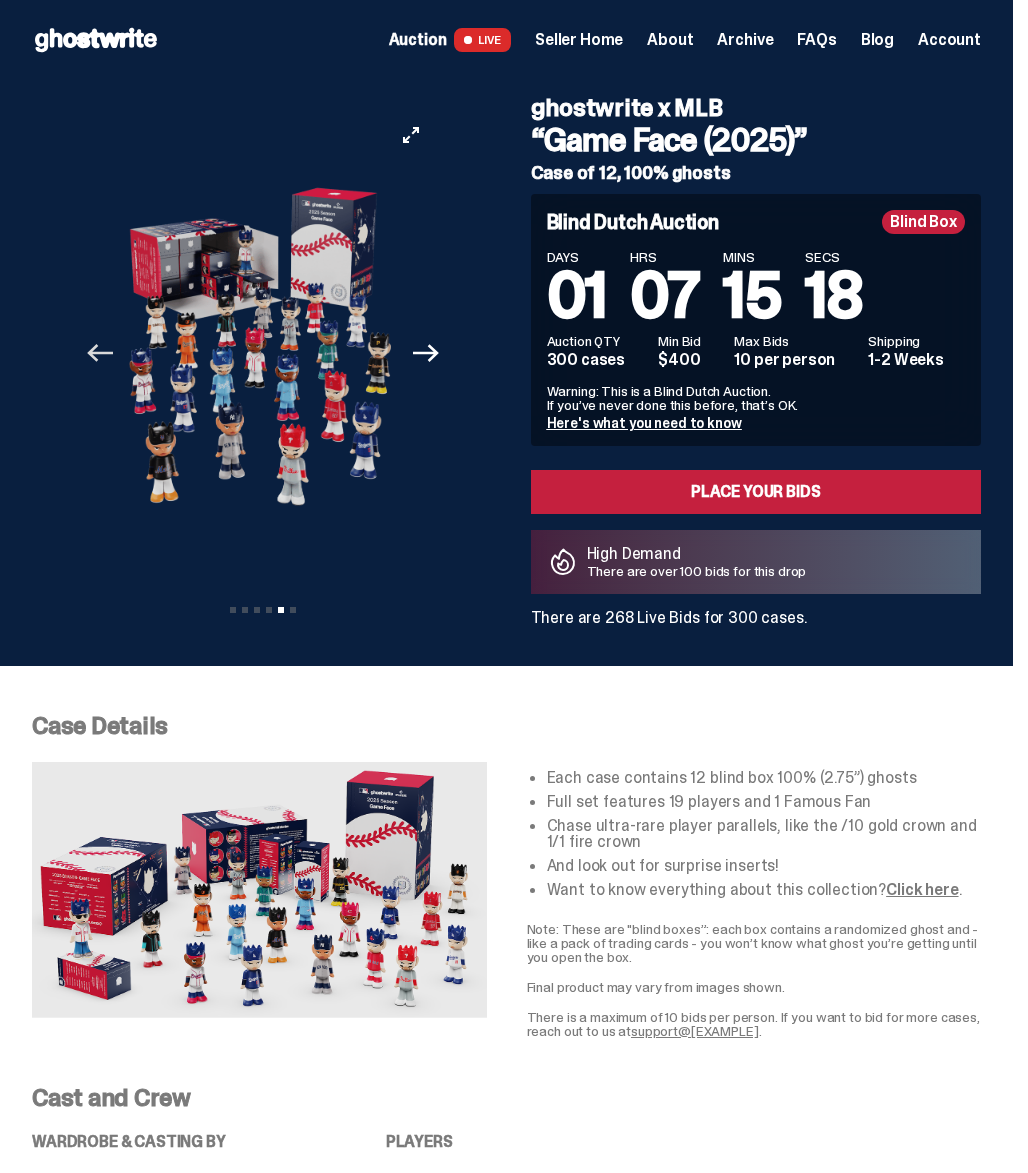 click on "Previous" 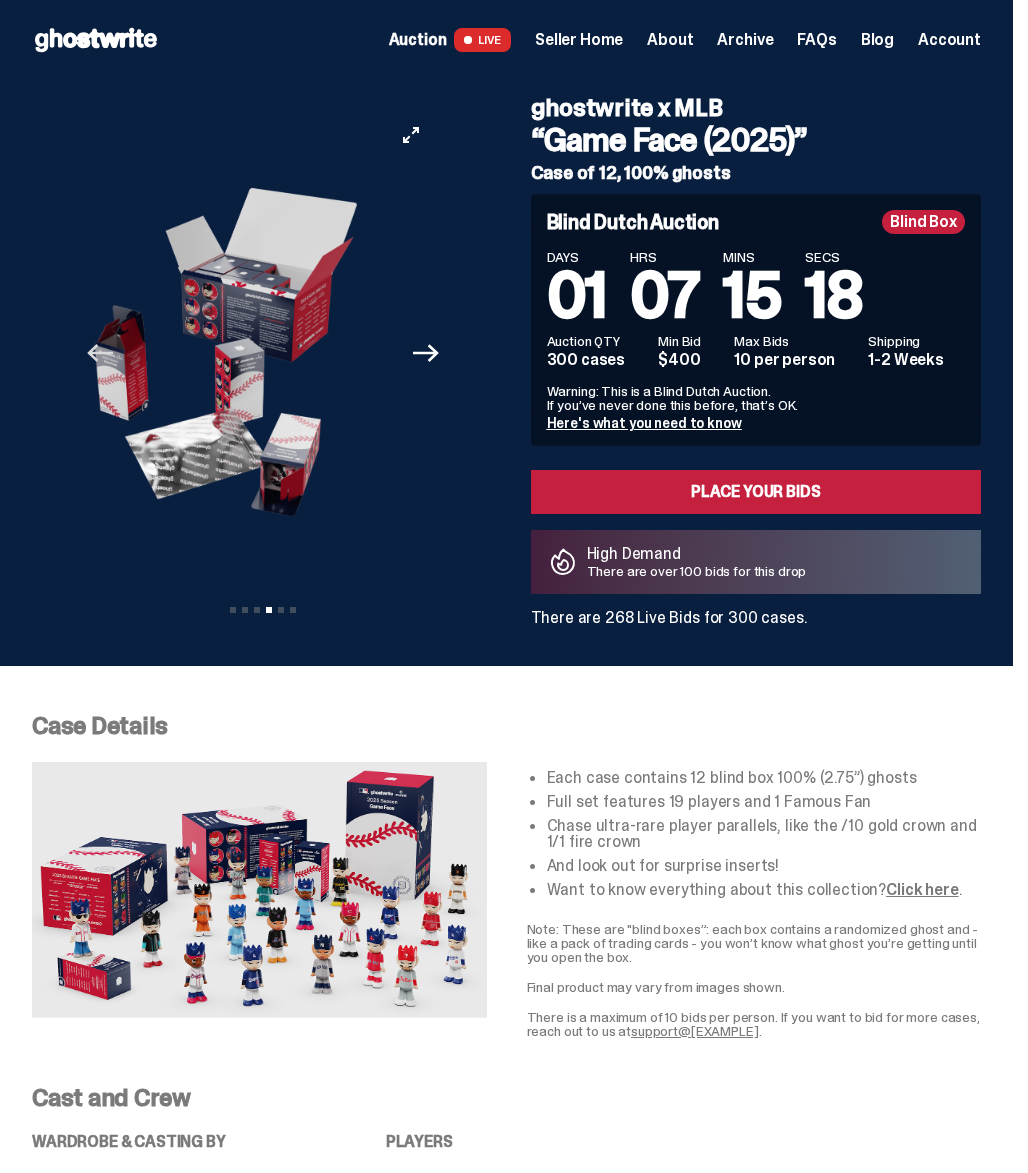 click on "Previous" 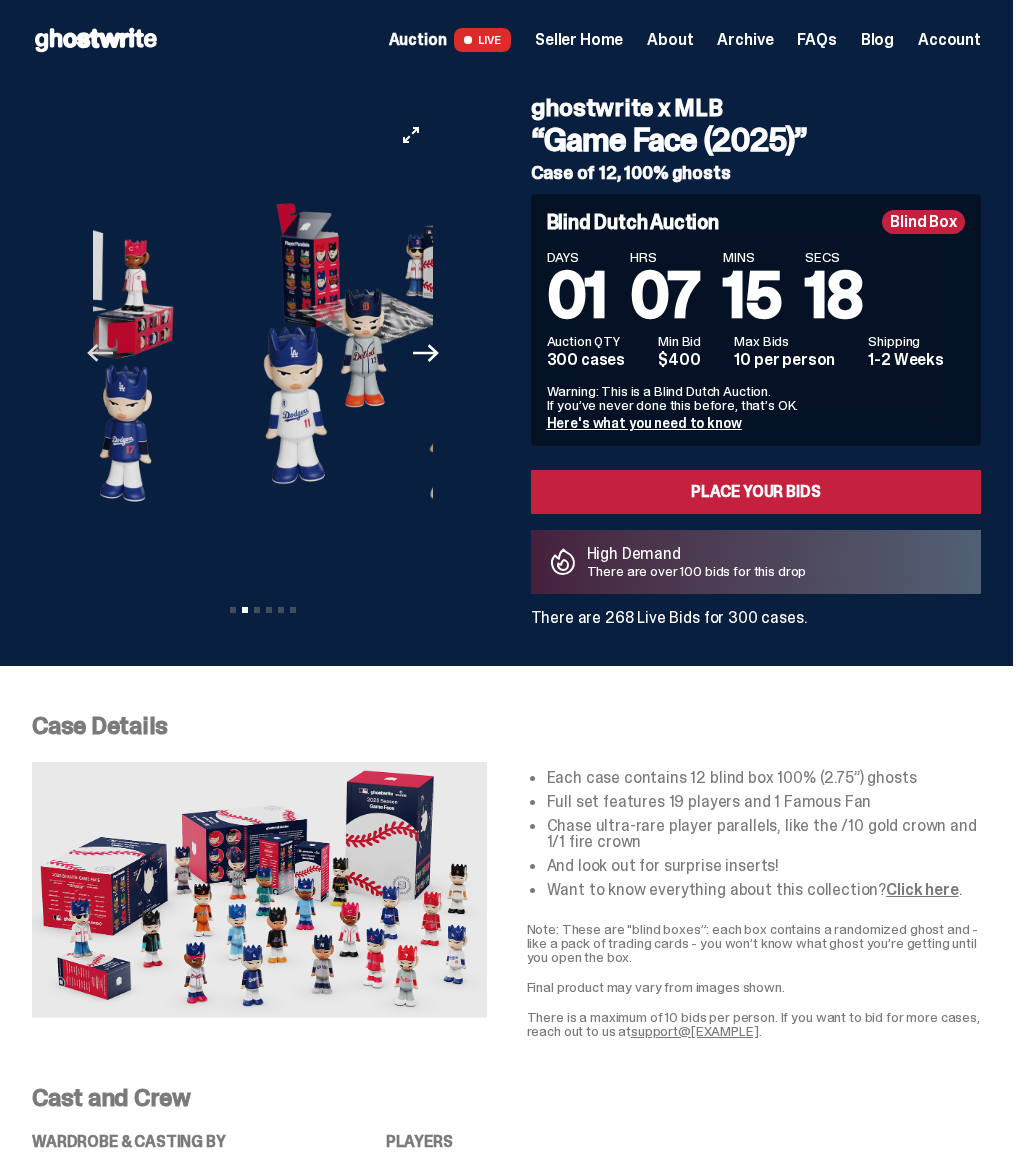 click on "Previous" 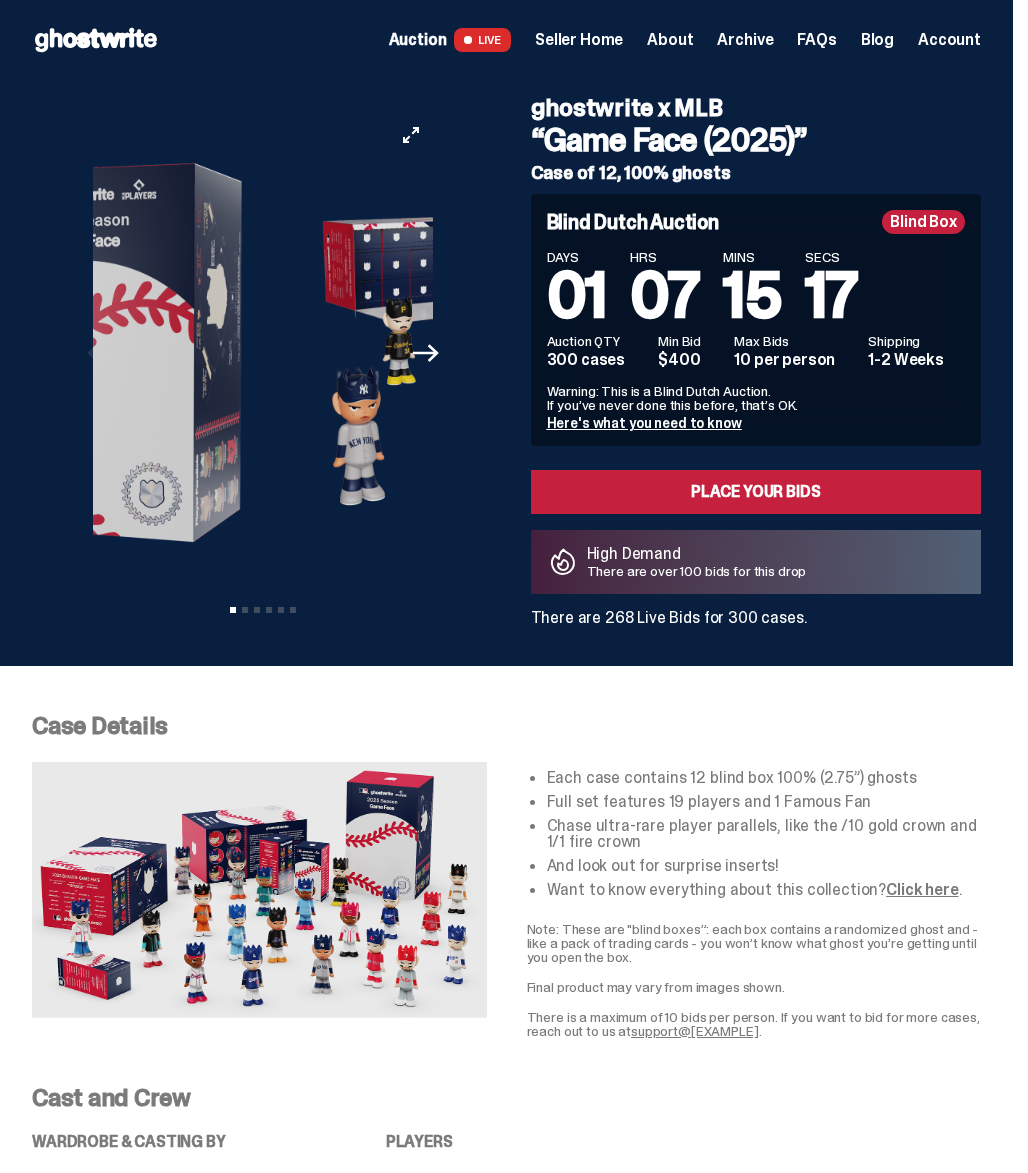click at bounding box center [109, 353] 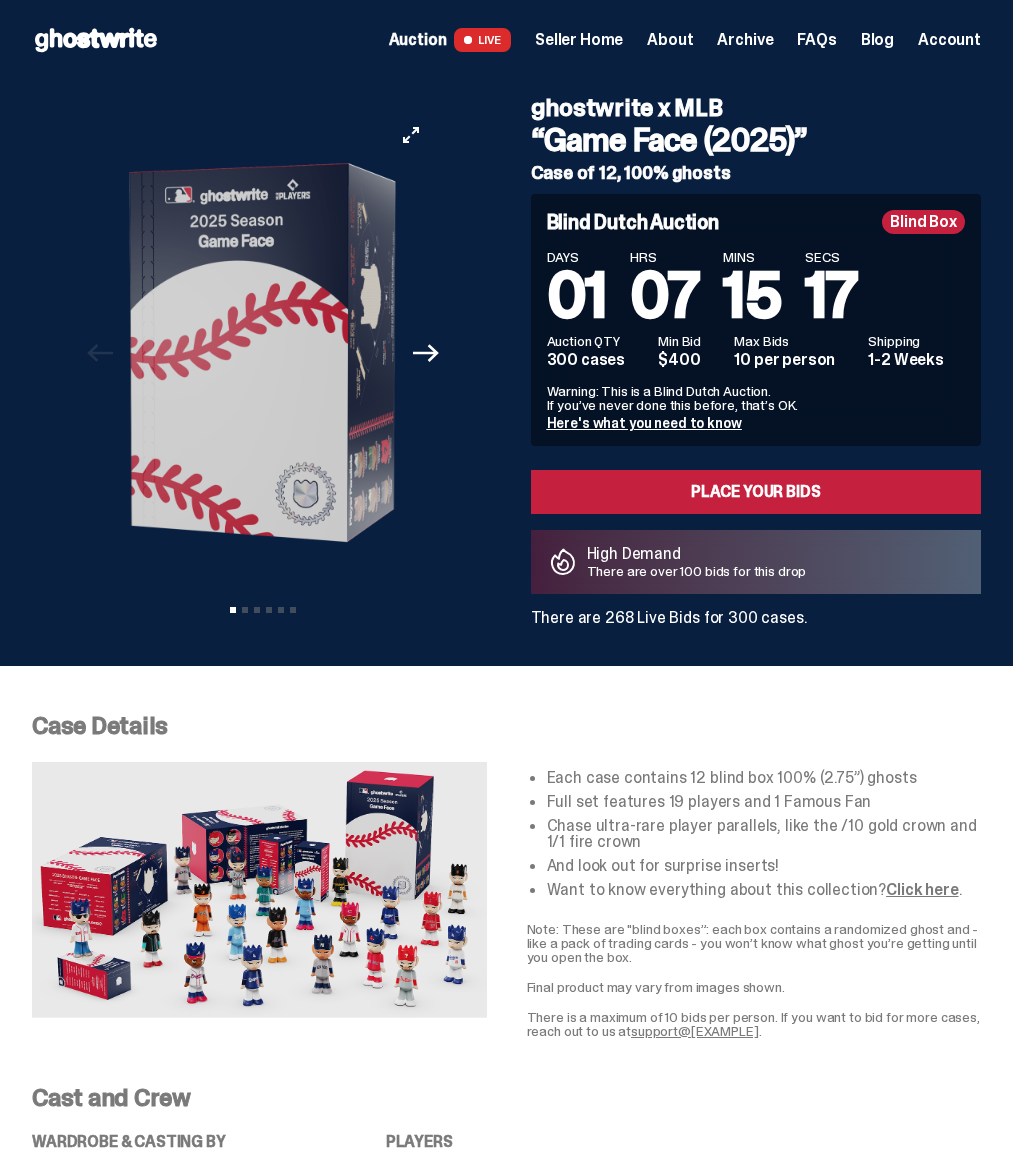 click at bounding box center [263, 353] 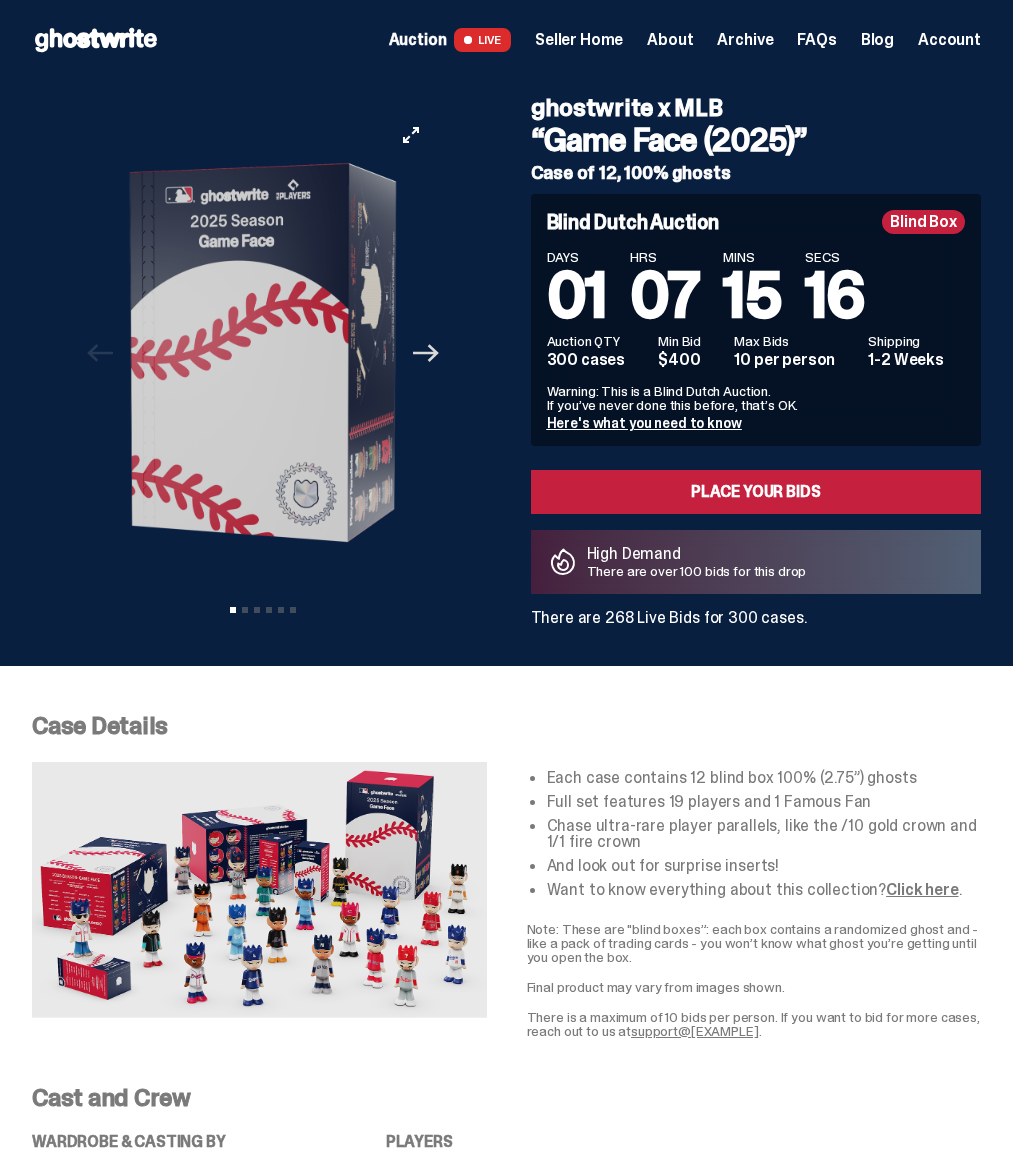 click 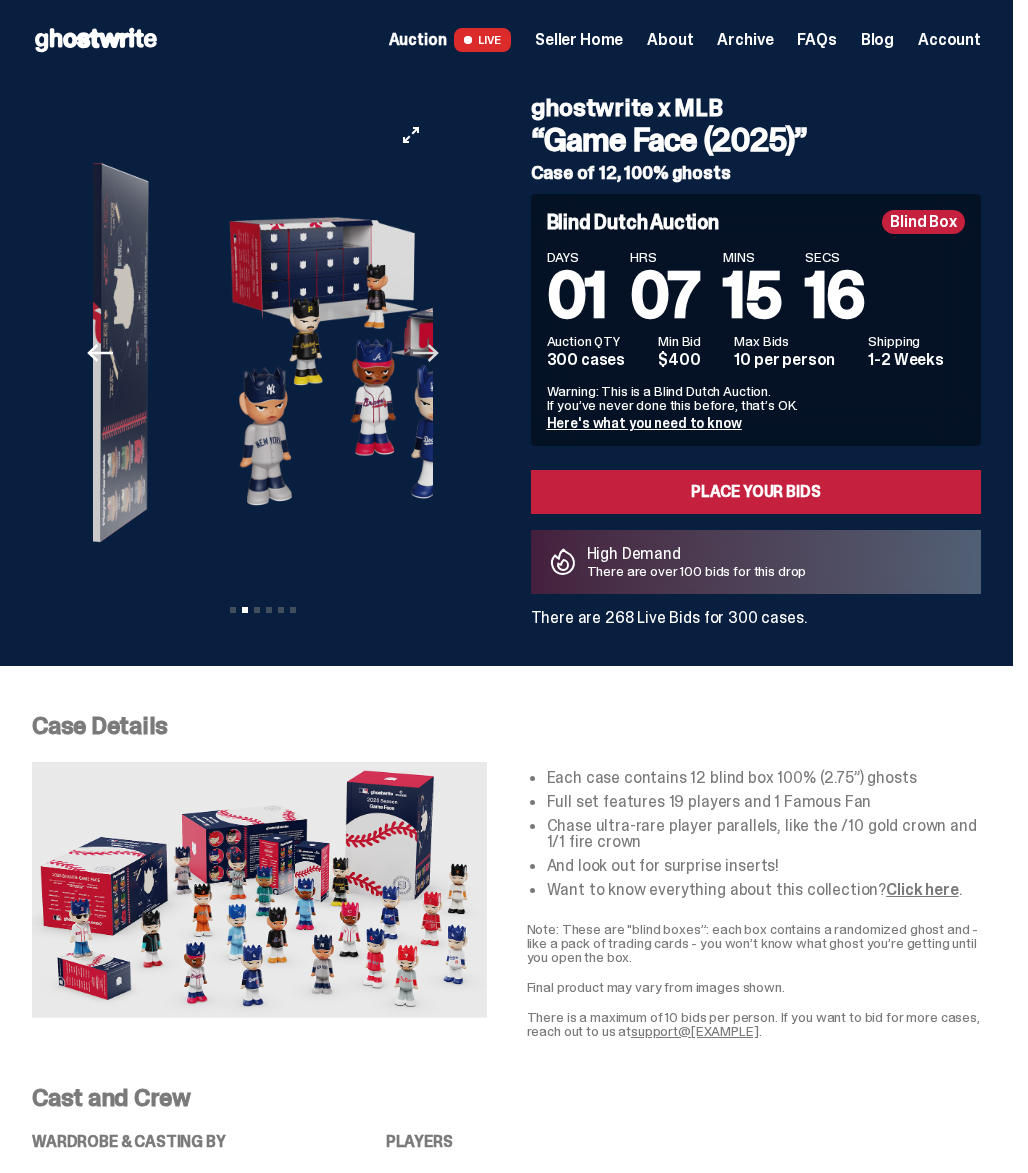 click 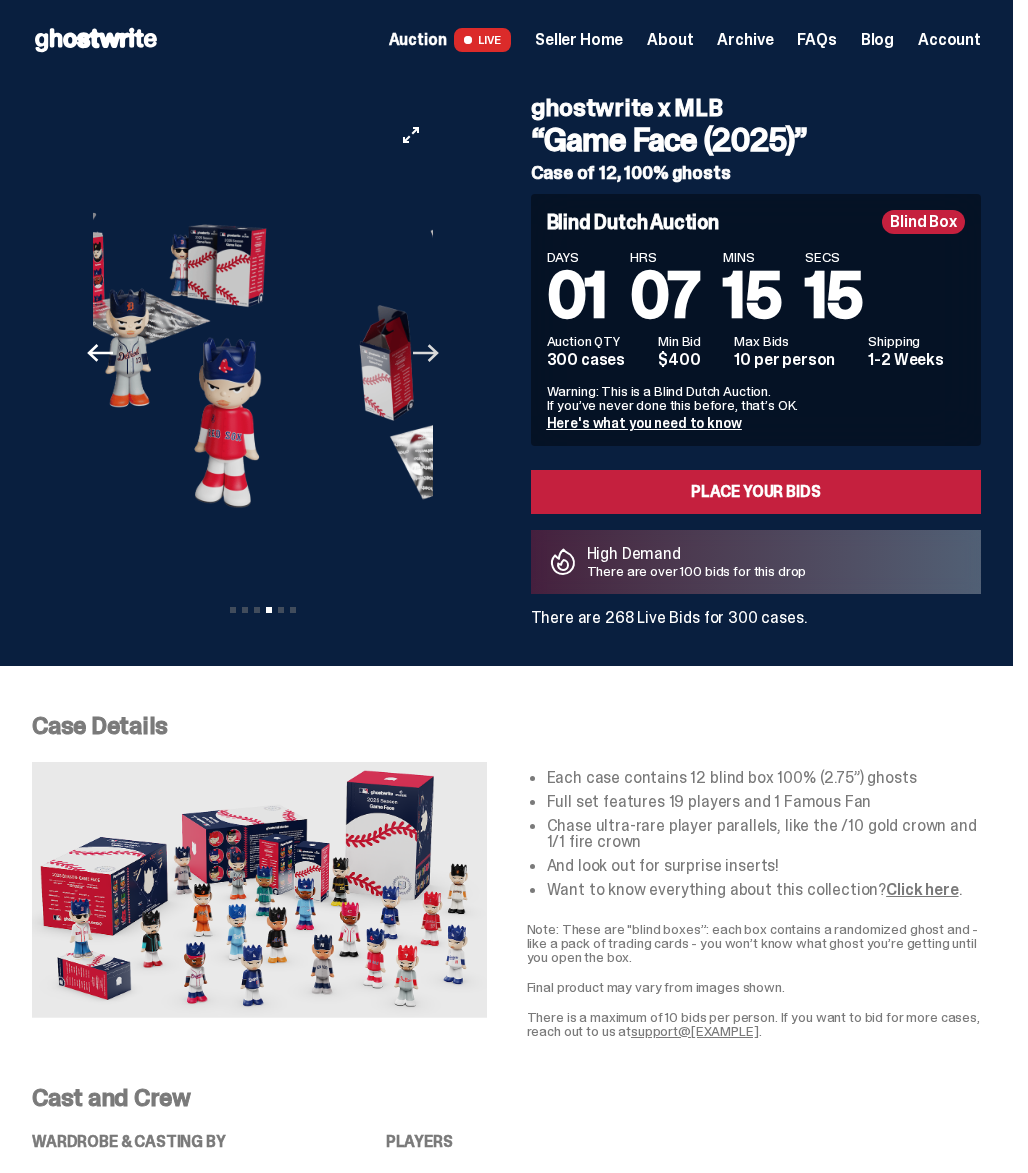 click 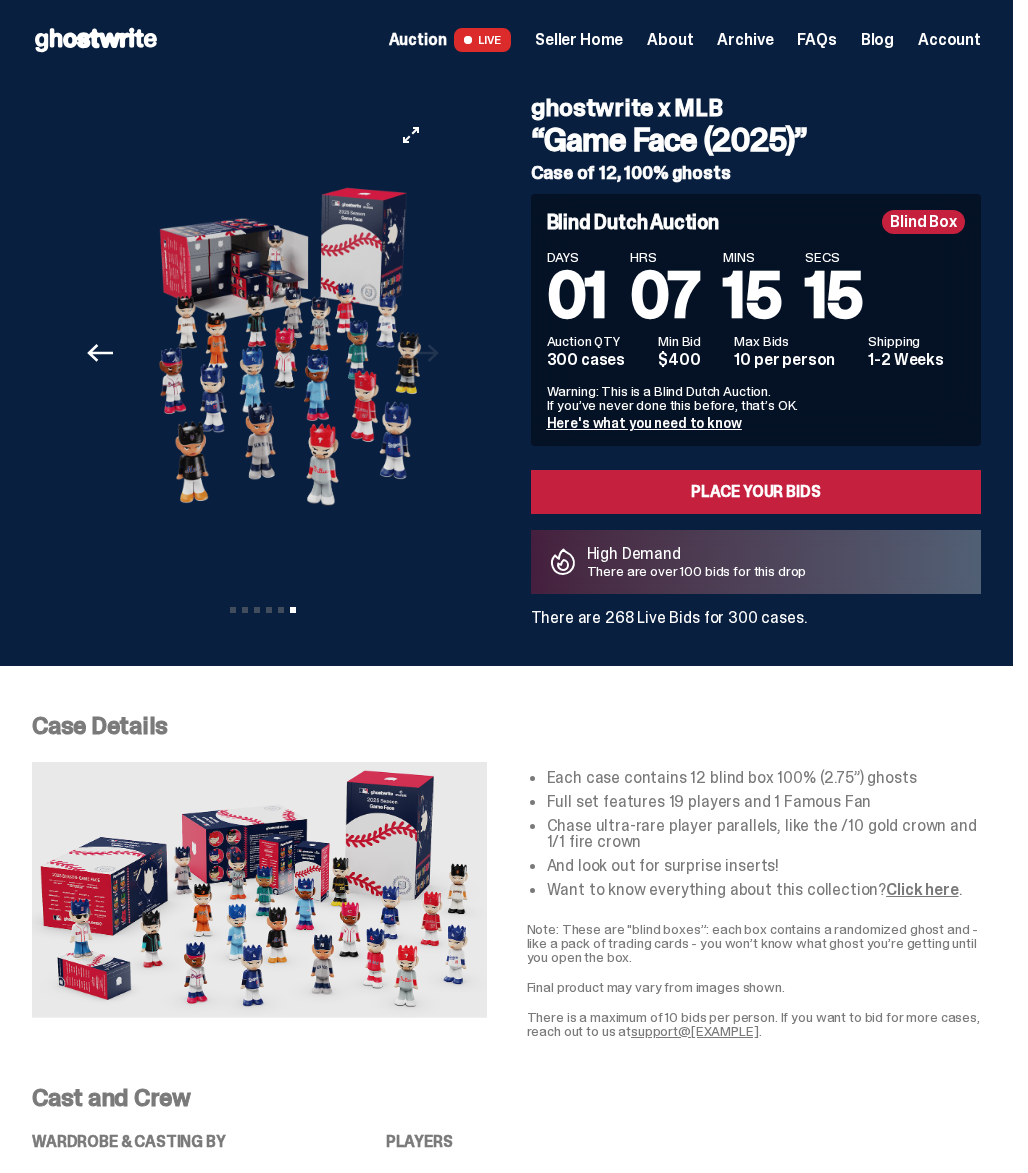 click at bounding box center (630, 282) 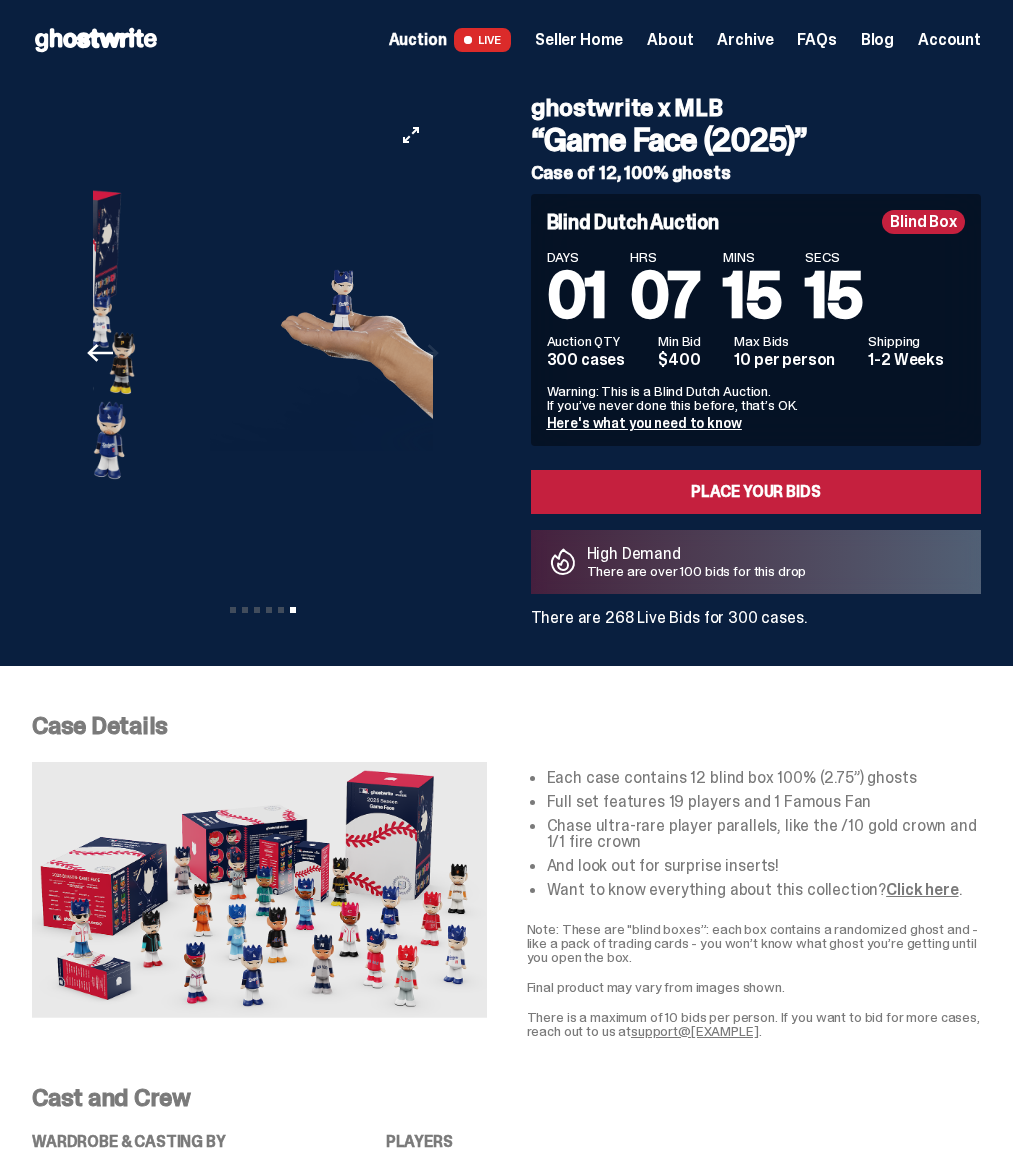 click at bounding box center [344, 282] 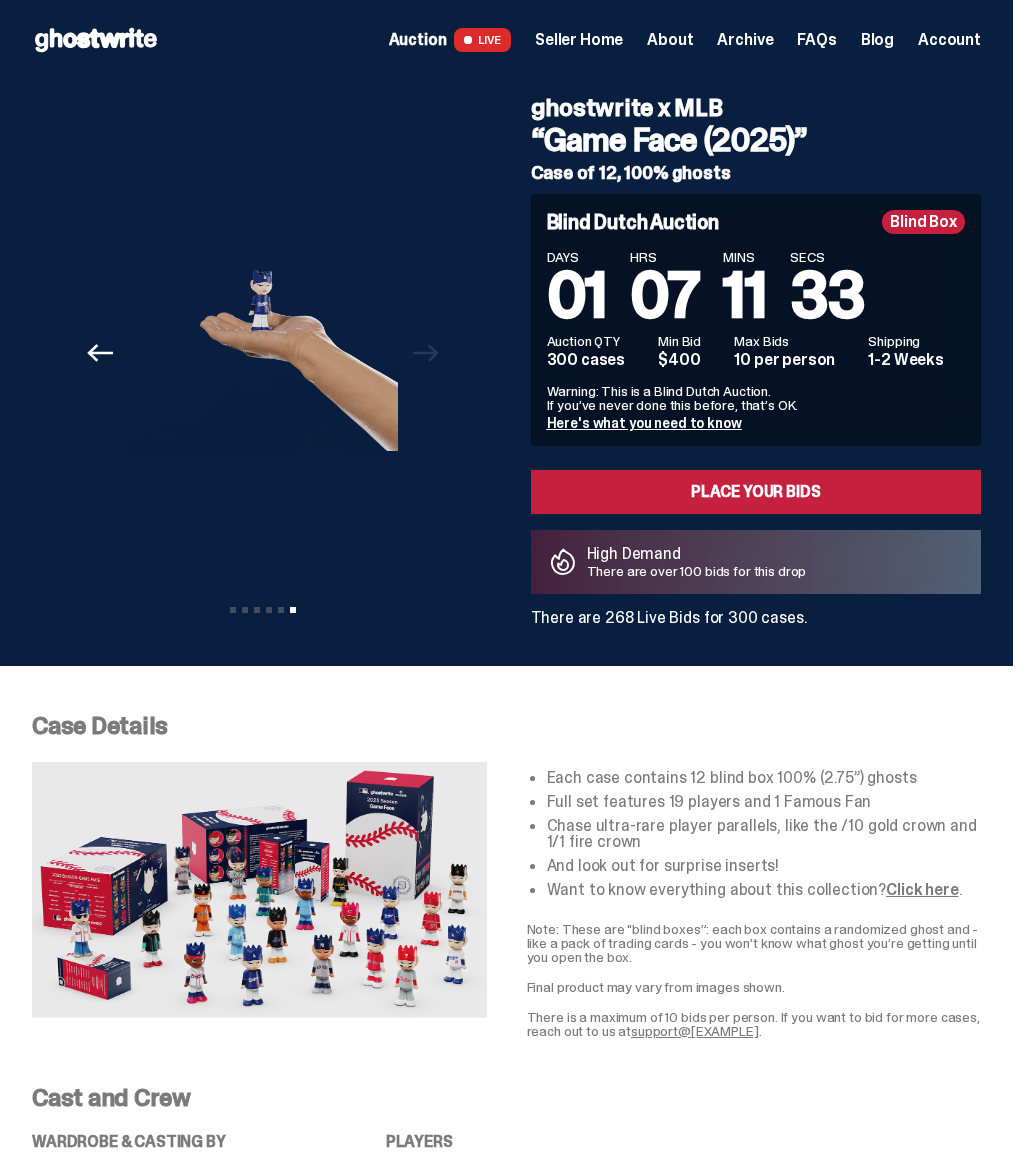 click on "Seller Home" at bounding box center [579, 40] 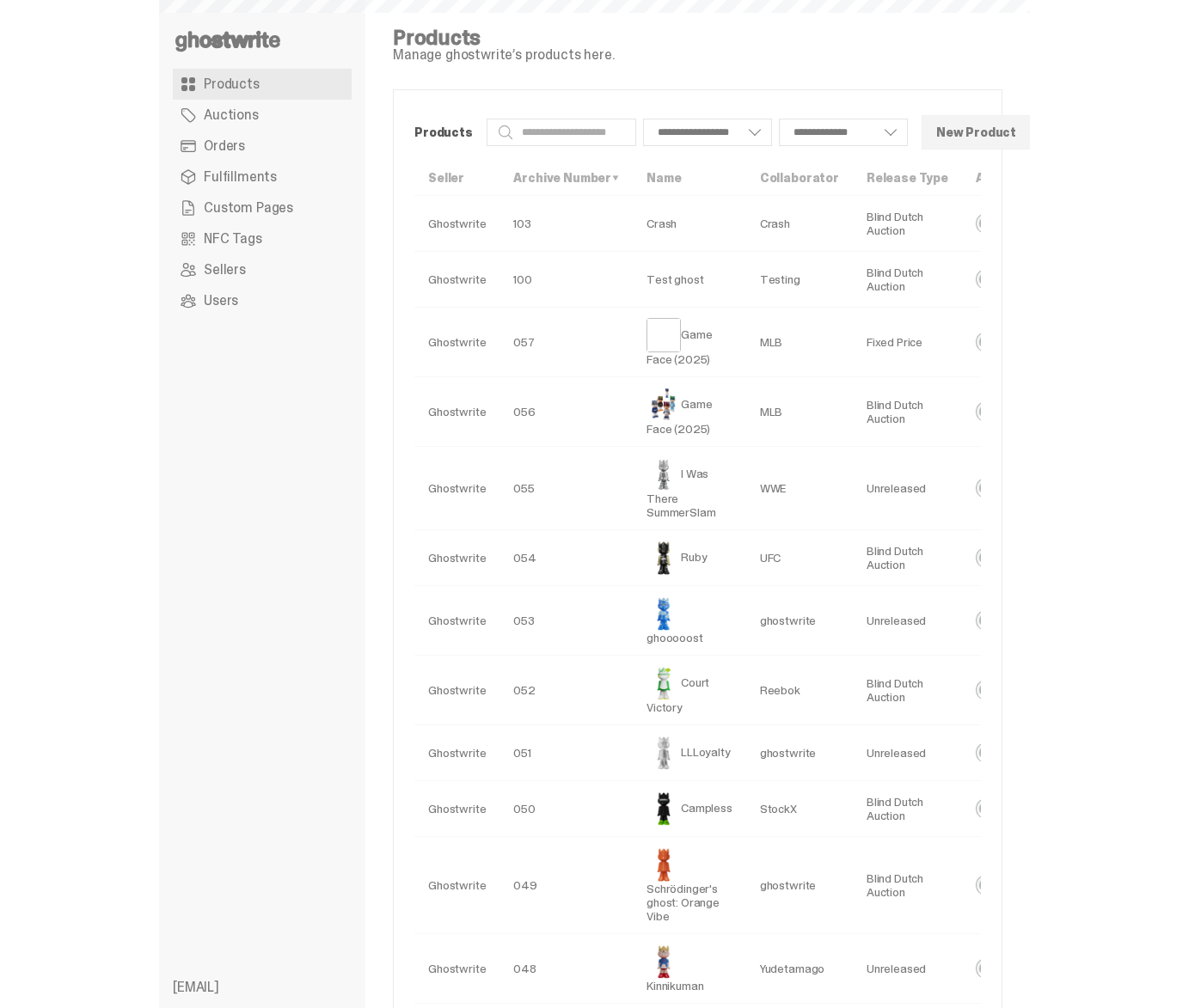 scroll, scrollTop: 0, scrollLeft: 0, axis: both 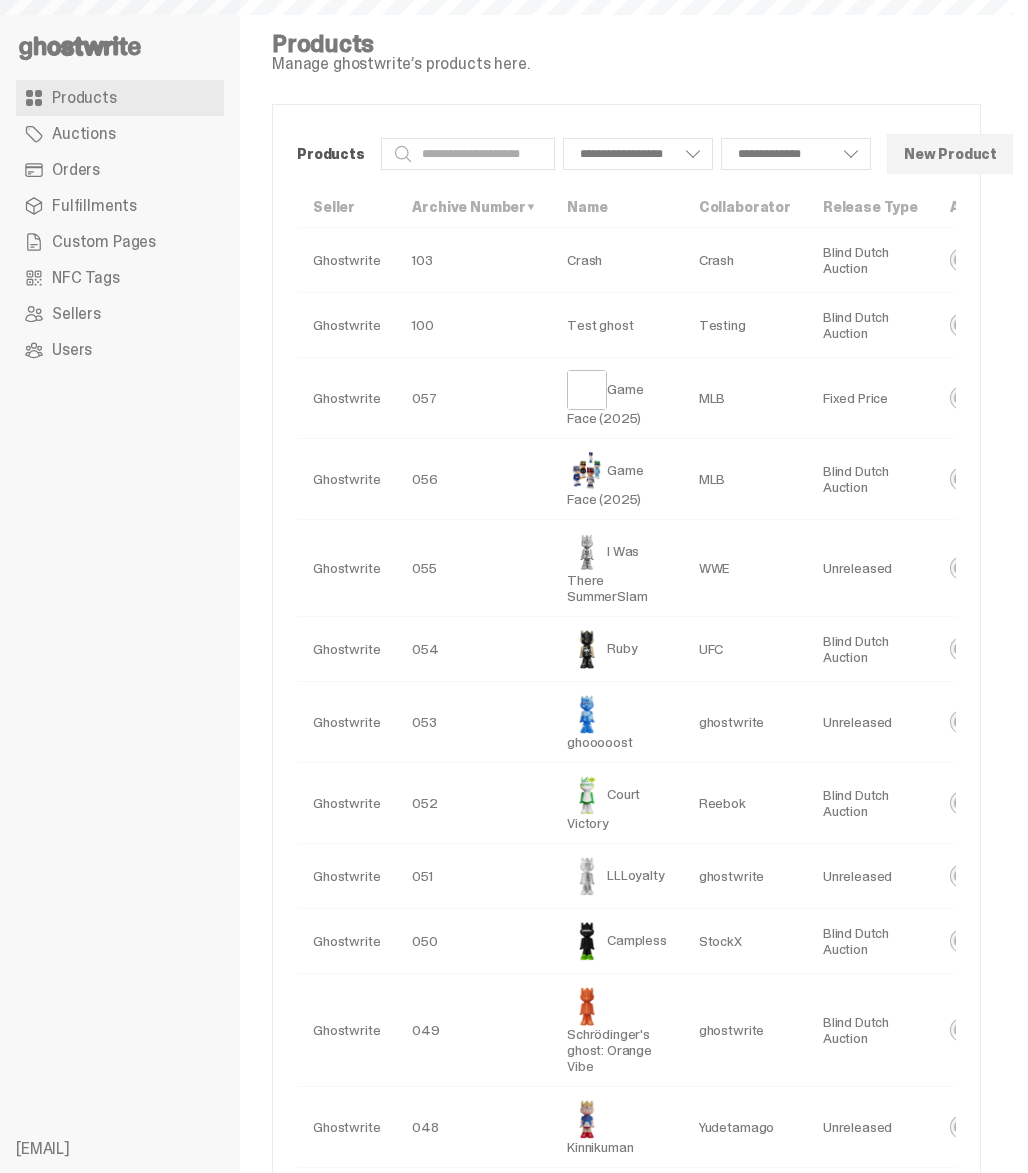select 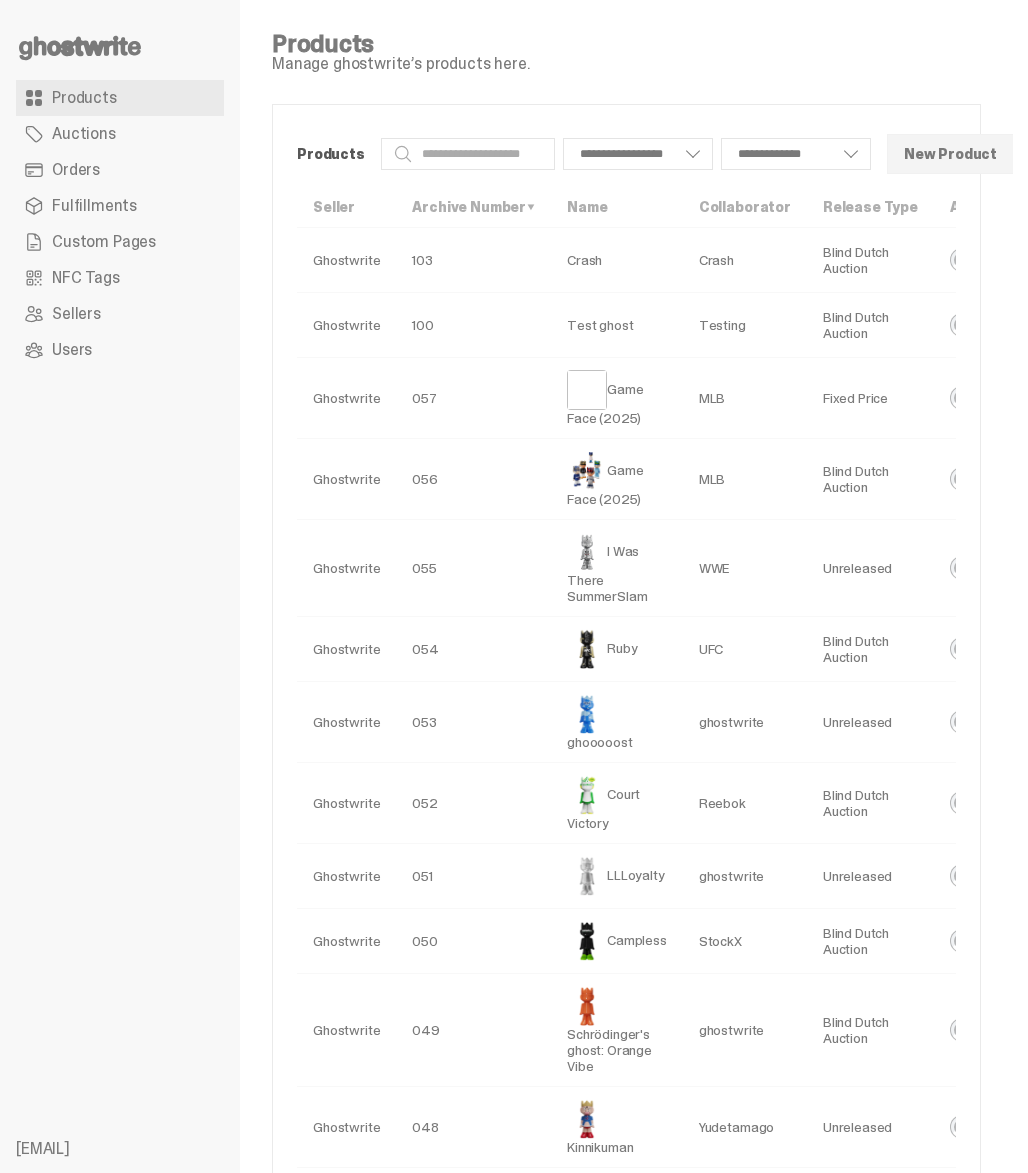 click on "Orders" at bounding box center [76, 170] 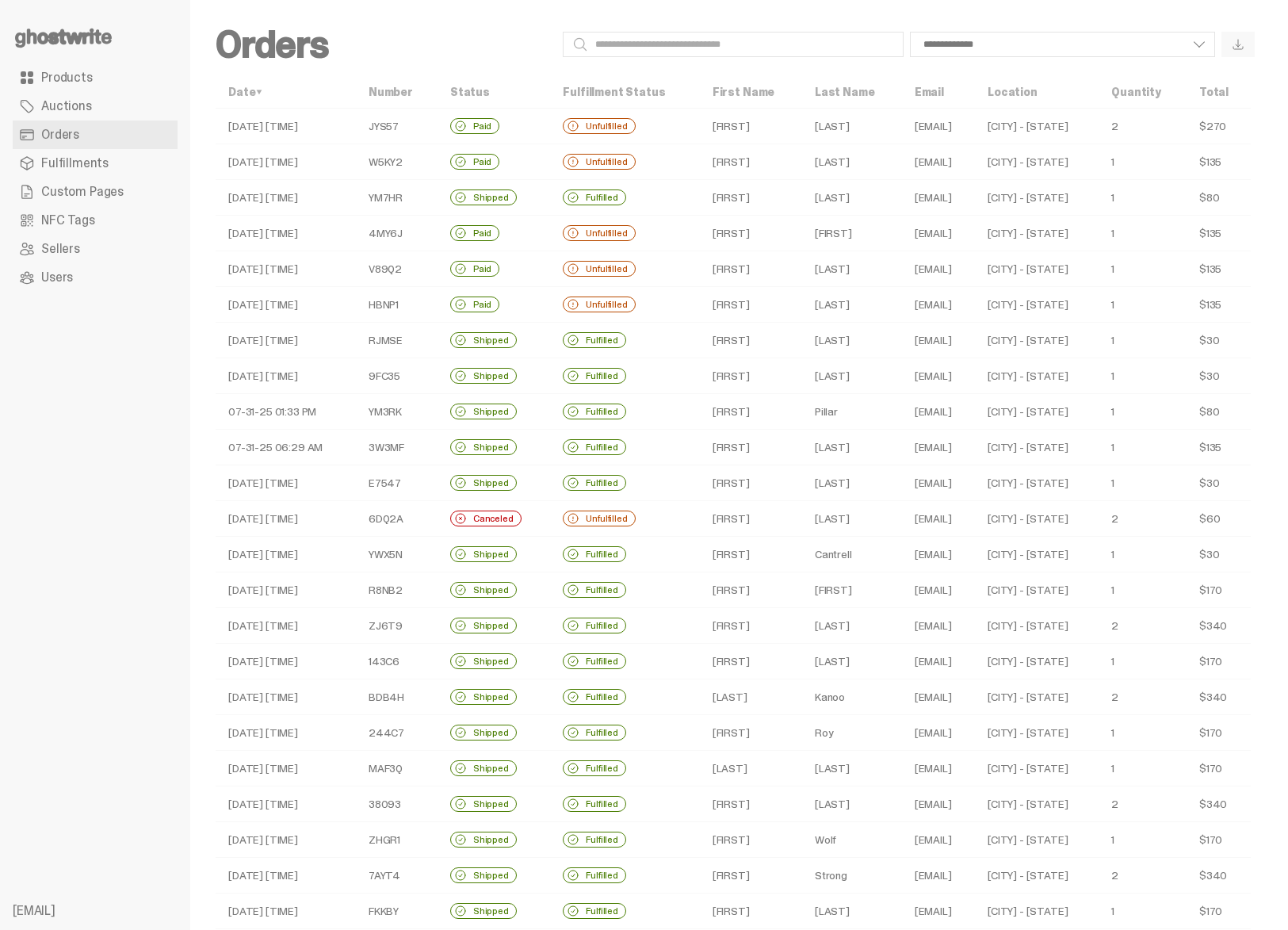 click on "08-07-25 01:48 PM" at bounding box center [285, 126] 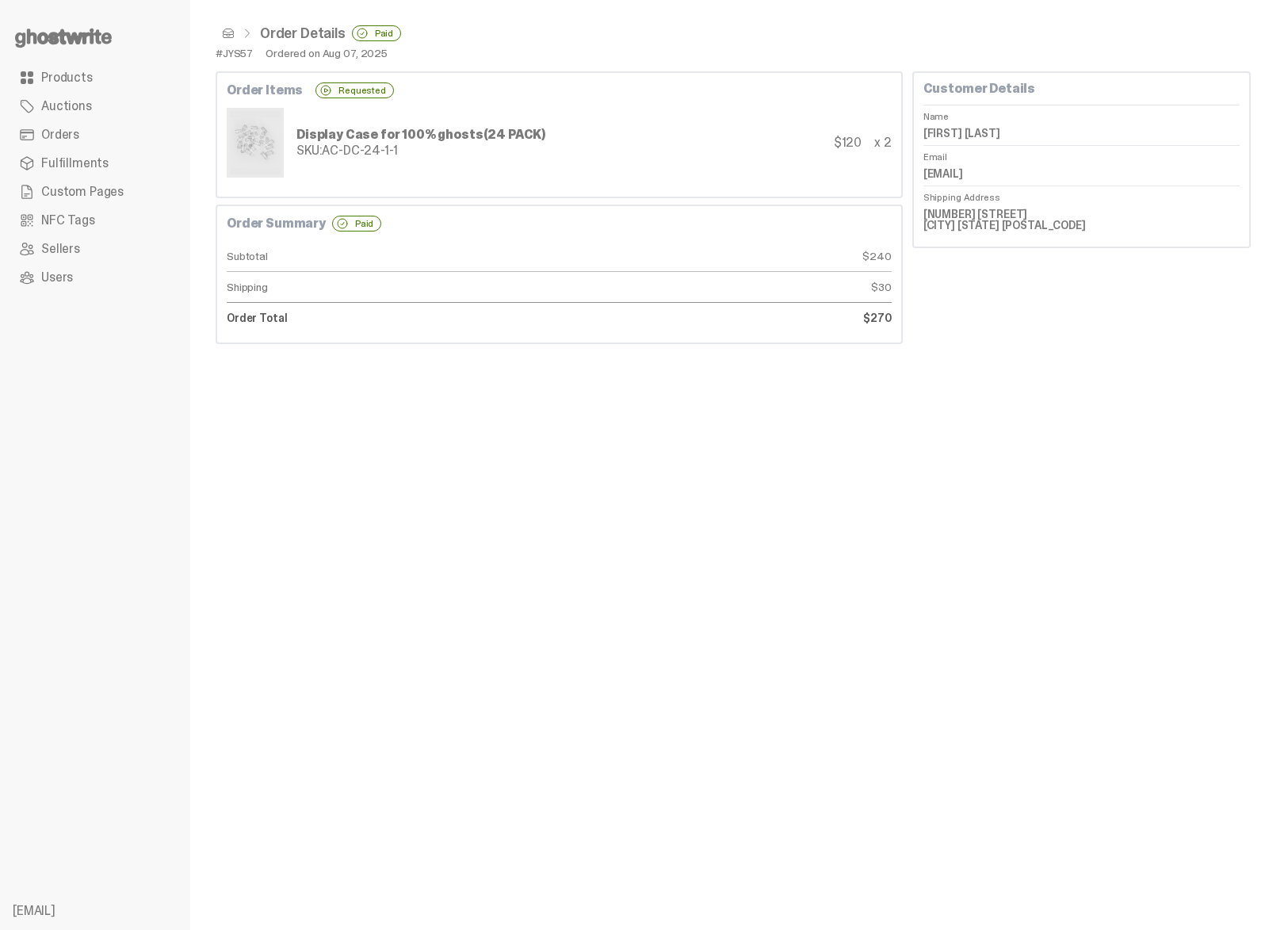 drag, startPoint x: 370, startPoint y: 122, endPoint x: 606, endPoint y: 184, distance: 244.0082 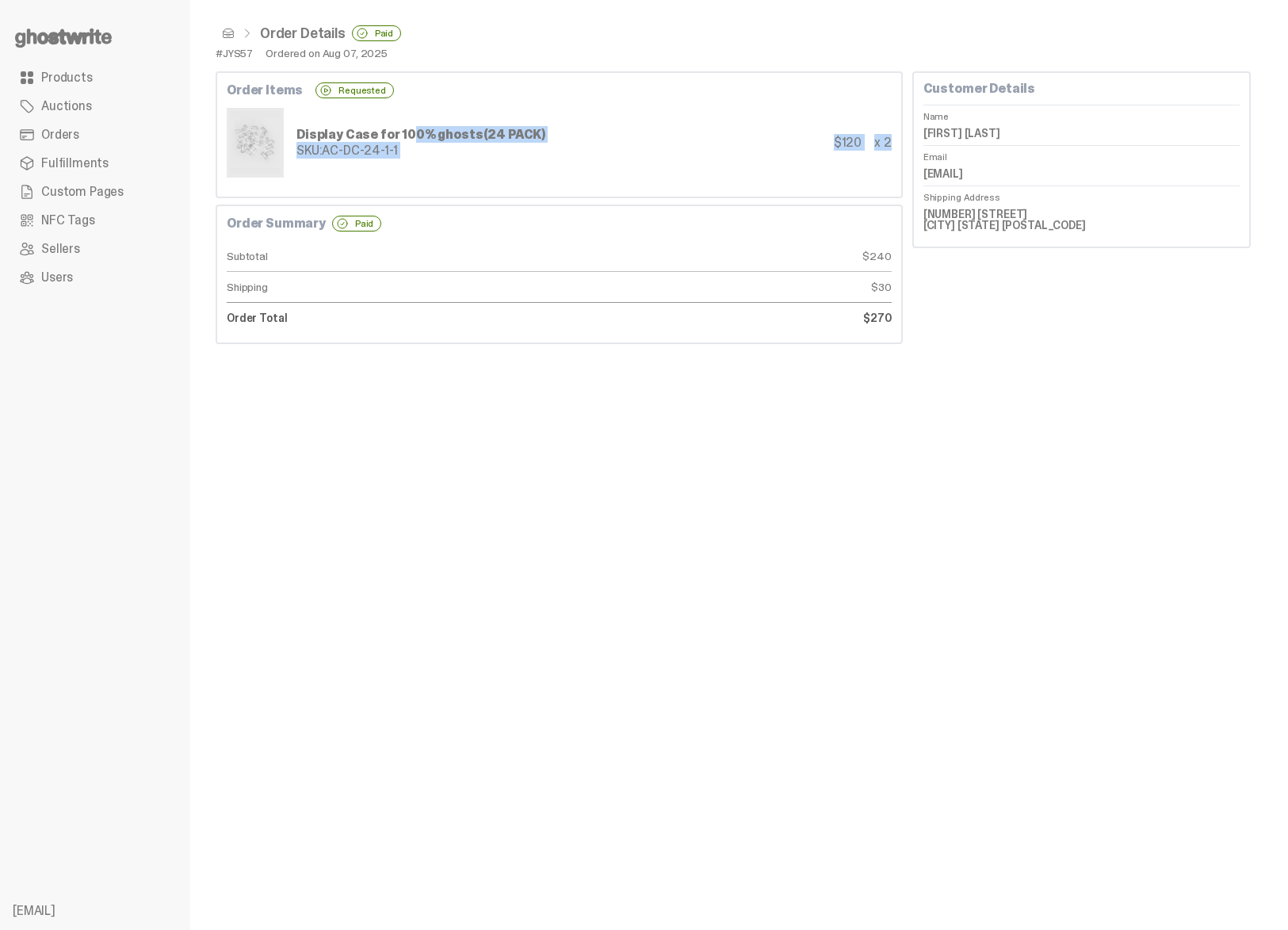 click on "Order Items
Requested
Display Case for 100% ghosts
(24 PACK)
SKU:  AC-DC-24-1-1
$120
x 2" at bounding box center [559, 135] 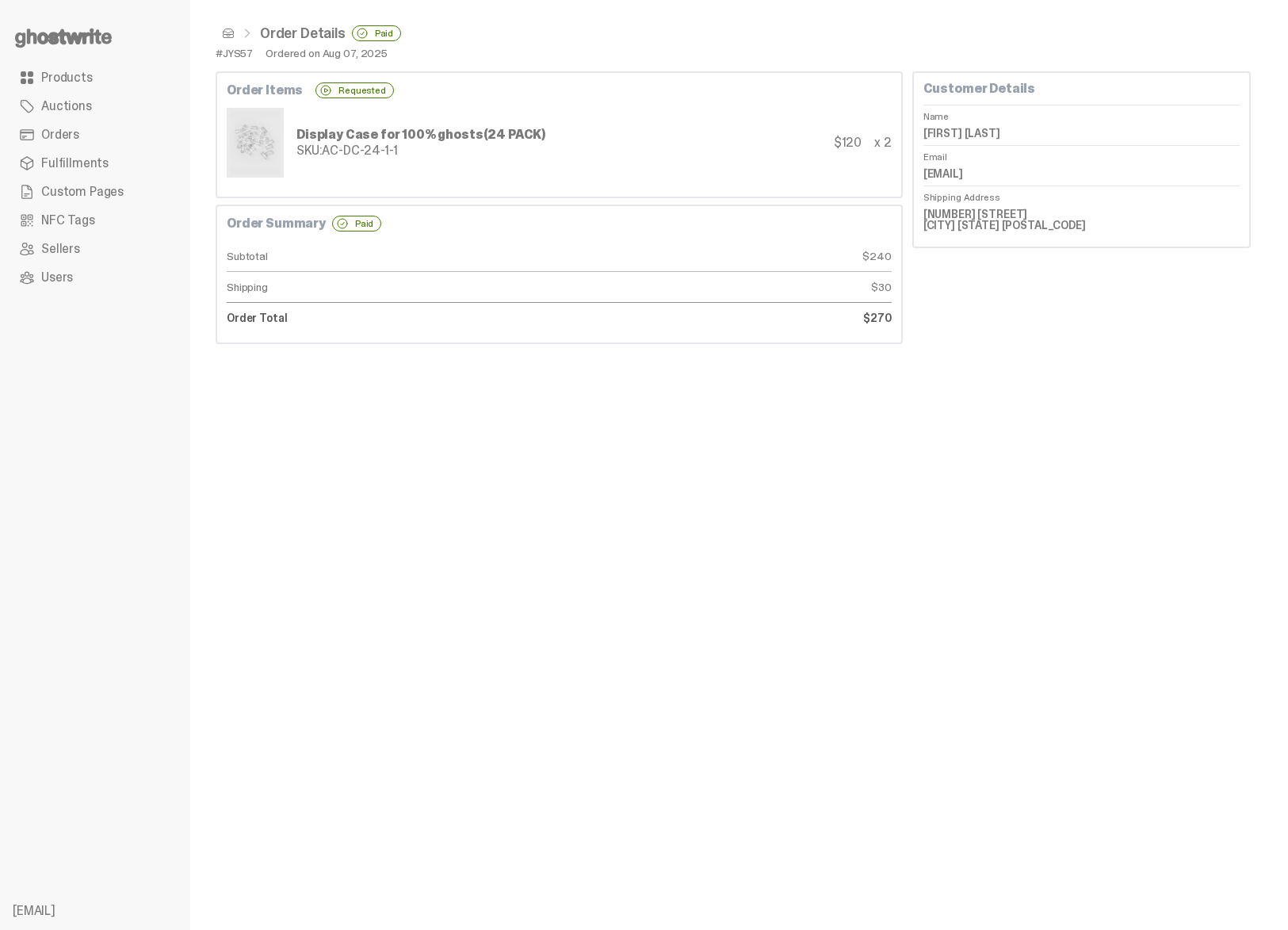 click on "Order Details
Paid
#JYS57
Ordered on Aug 07, 2025
Order Items
Requested
Display Case for 100% ghosts
(24 PACK)
SKU:  AC-DC-24-1-1
$120
x 2
Order Summary
Paid
Subtotal
$240
Shipping
$30
Order Total
$270
Customer Details
Name
Lucinda Puterbaugh
Email" at bounding box center (733, 465) 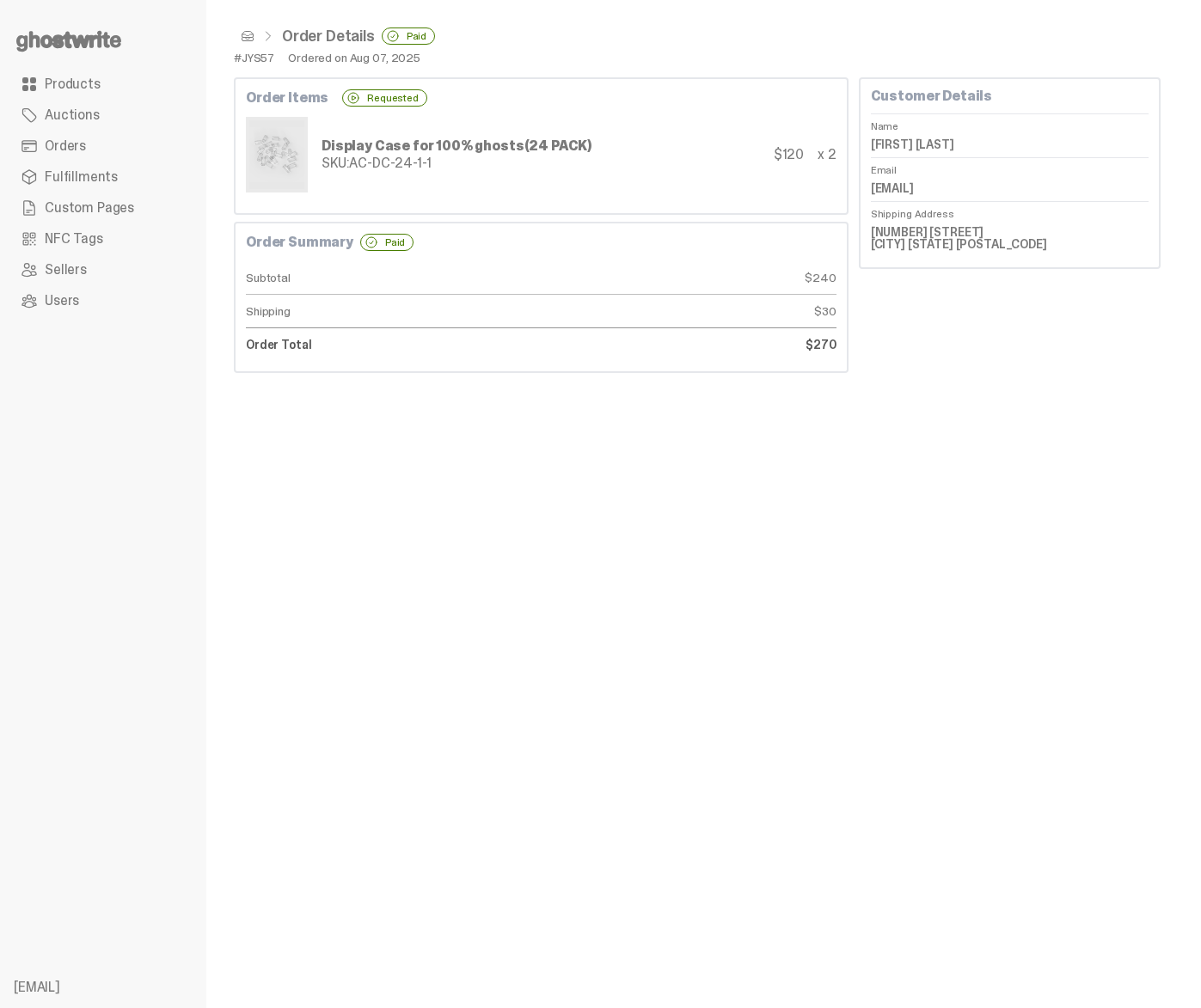 click on "Order Details
Paid
#JYS57
Ordered on Aug 07, 2025
Order Items
Requested
Display Case for 100% ghosts
(24 PACK)
SKU:  AC-DC-24-1-1
$120
x 2
Order Summary
Paid
Subtotal
$240
Shipping
$30
Order Total
$270
Customer Details
Name
Lucinda Puterbaugh
Email" at bounding box center [697, 504] 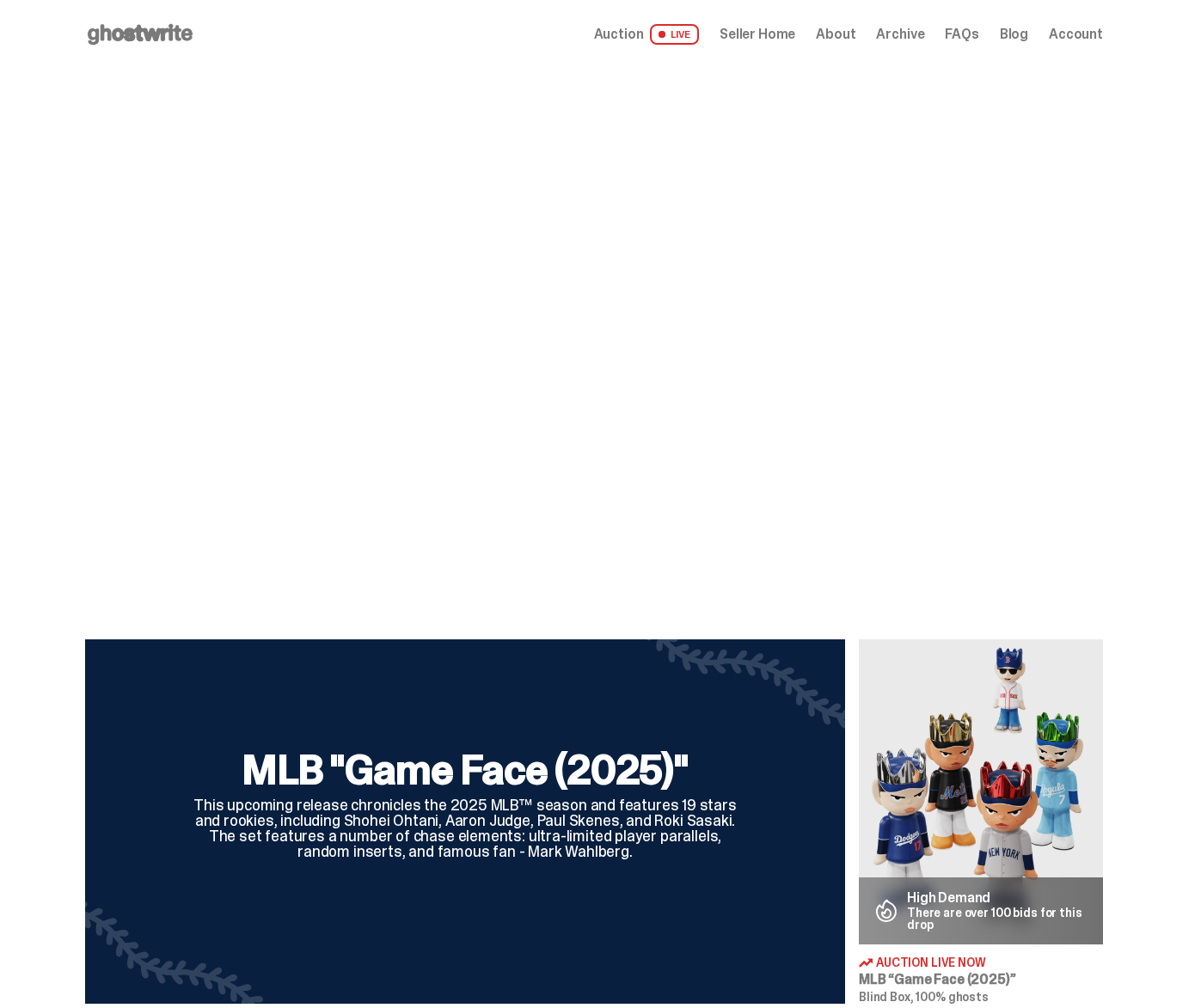scroll, scrollTop: 0, scrollLeft: 0, axis: both 